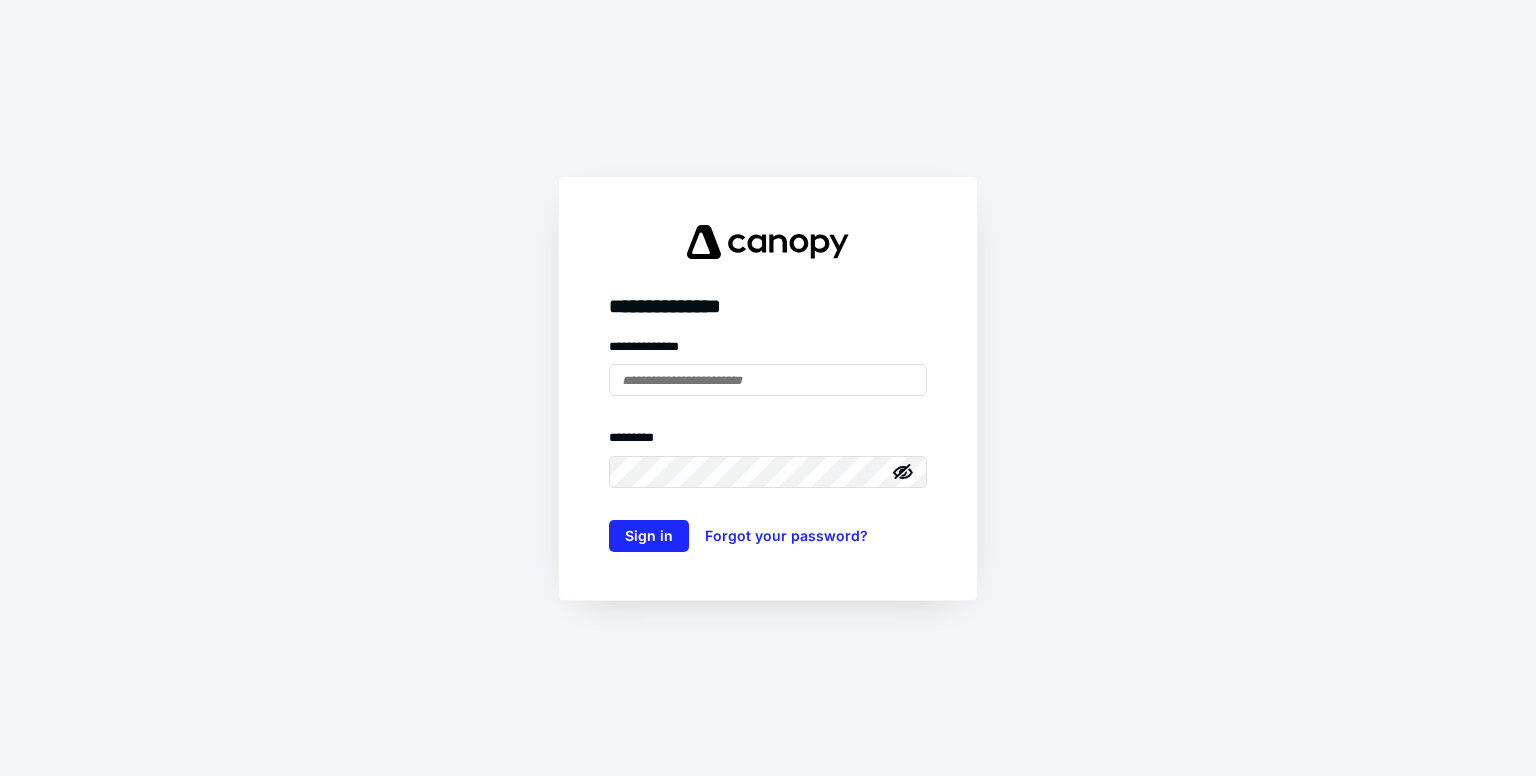 scroll, scrollTop: 0, scrollLeft: 0, axis: both 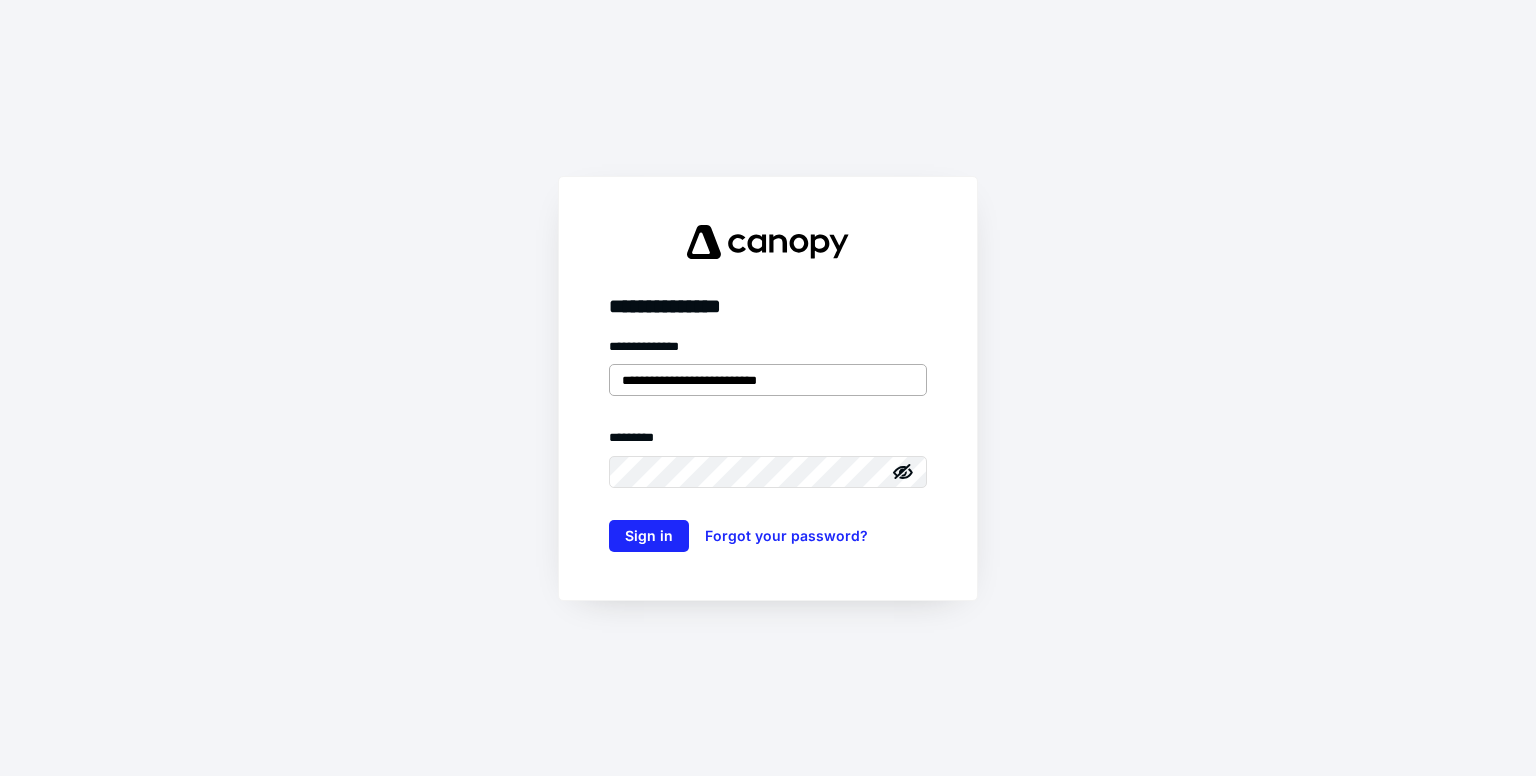 click on "**********" at bounding box center [768, 380] 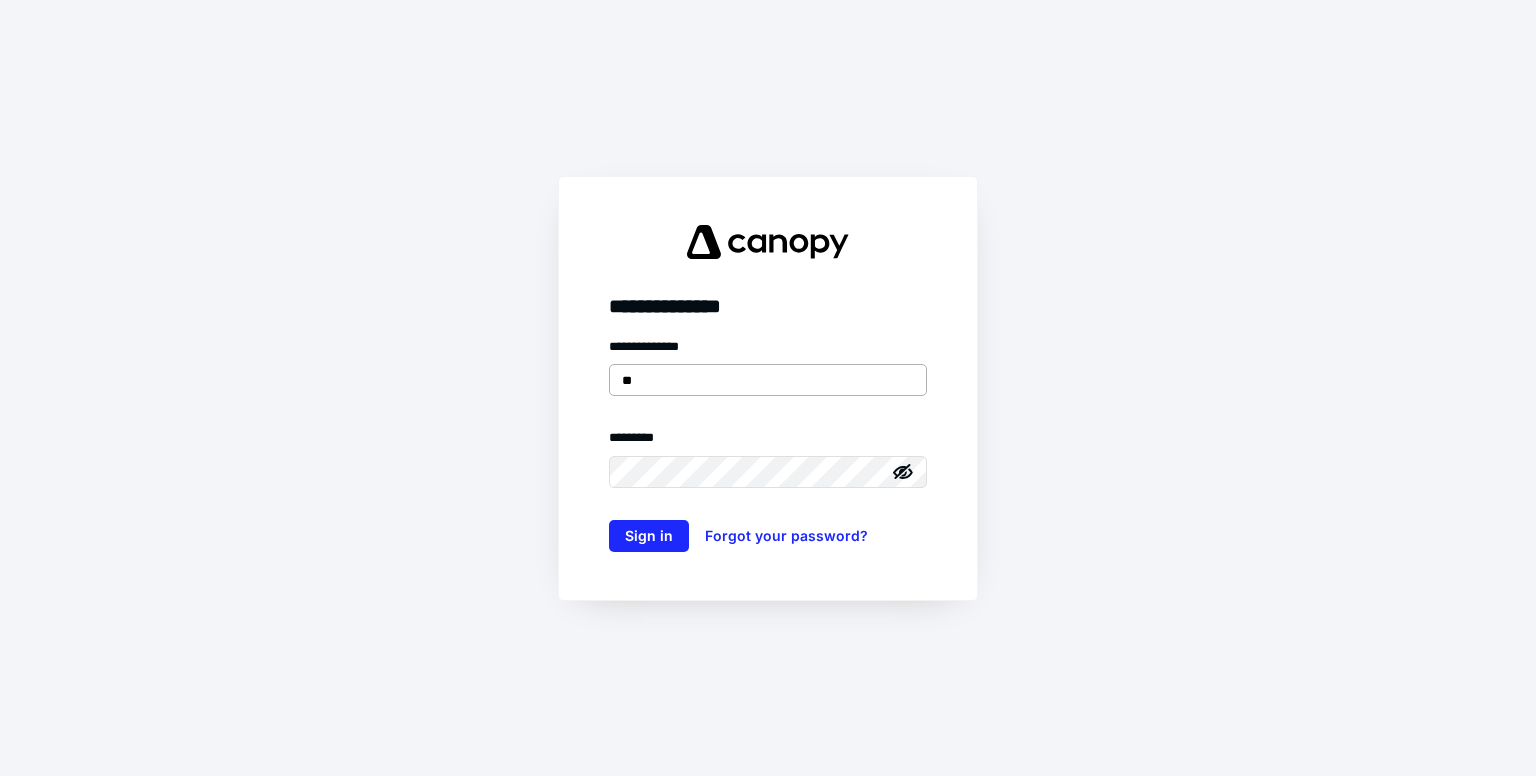 type on "*" 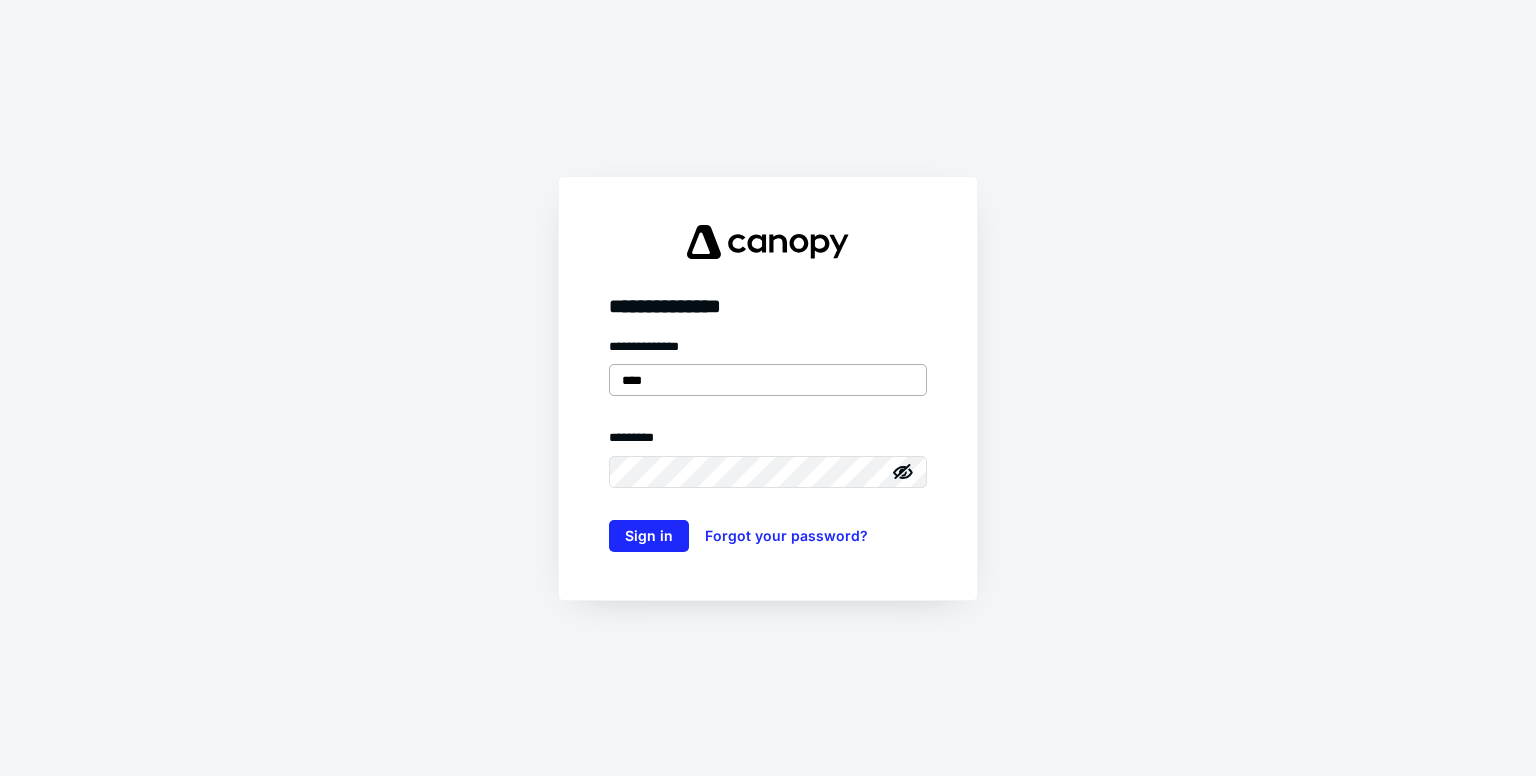 type on "**********" 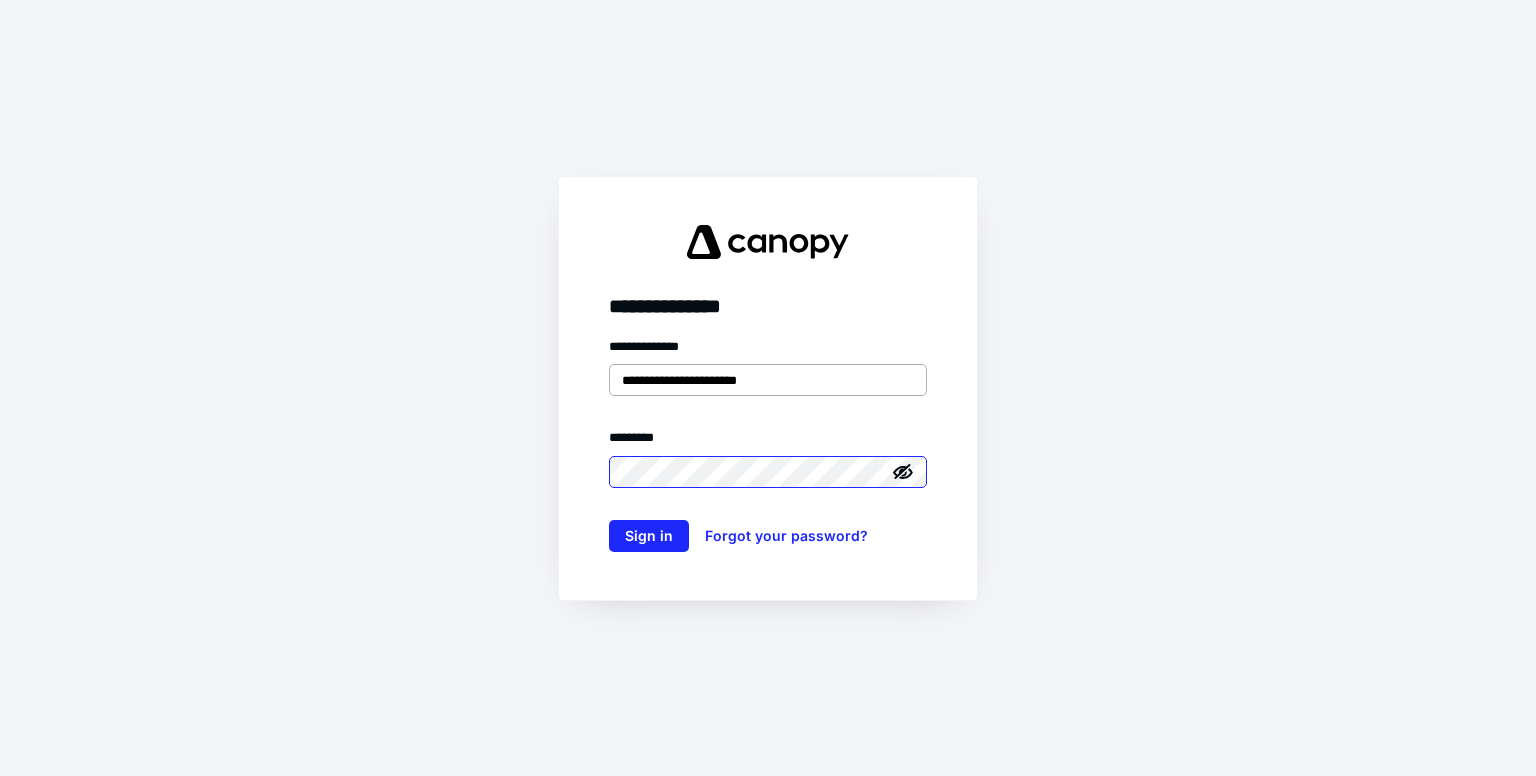 click on "Sign in" at bounding box center [649, 536] 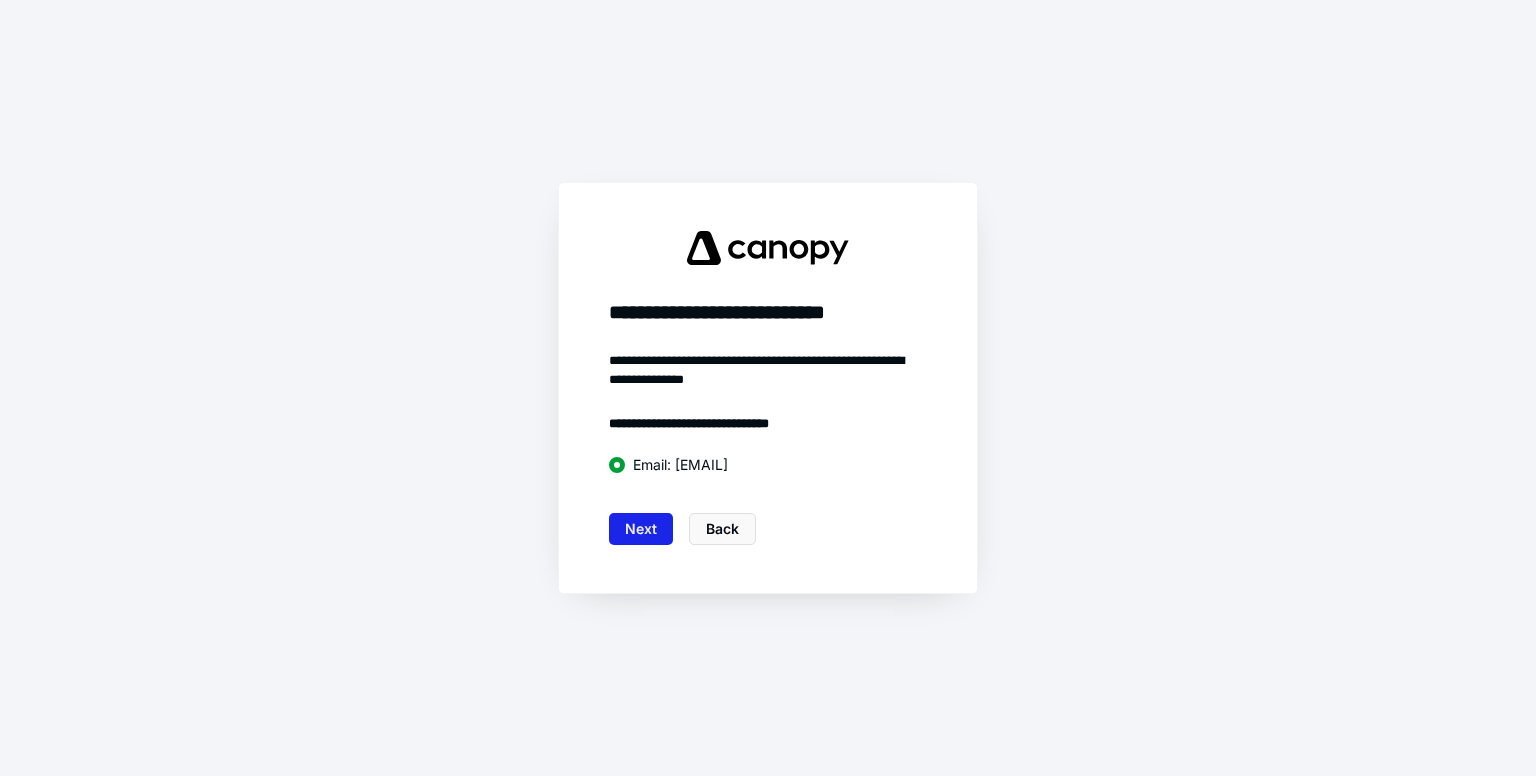 click on "Next" at bounding box center [641, 529] 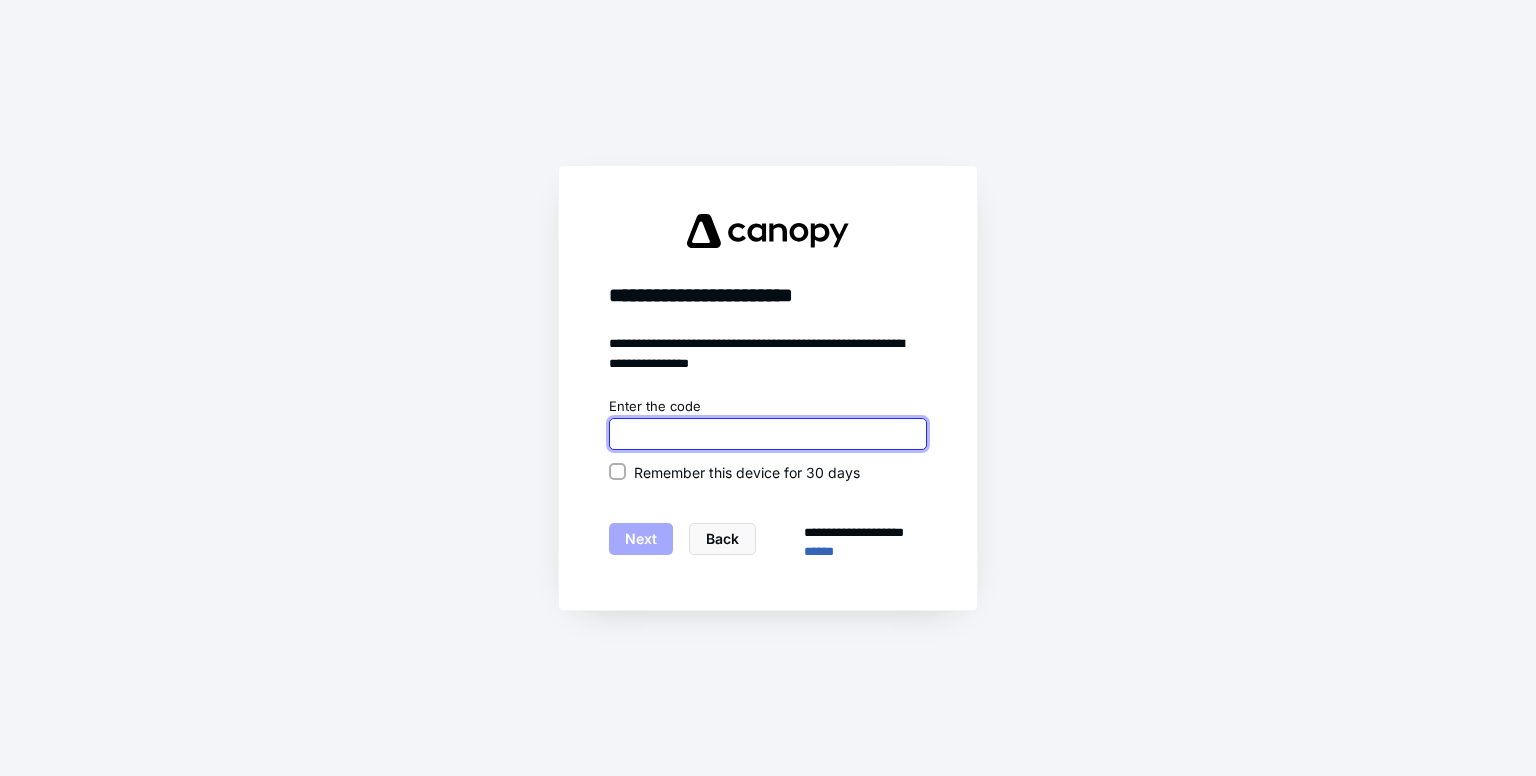 paste on "******" 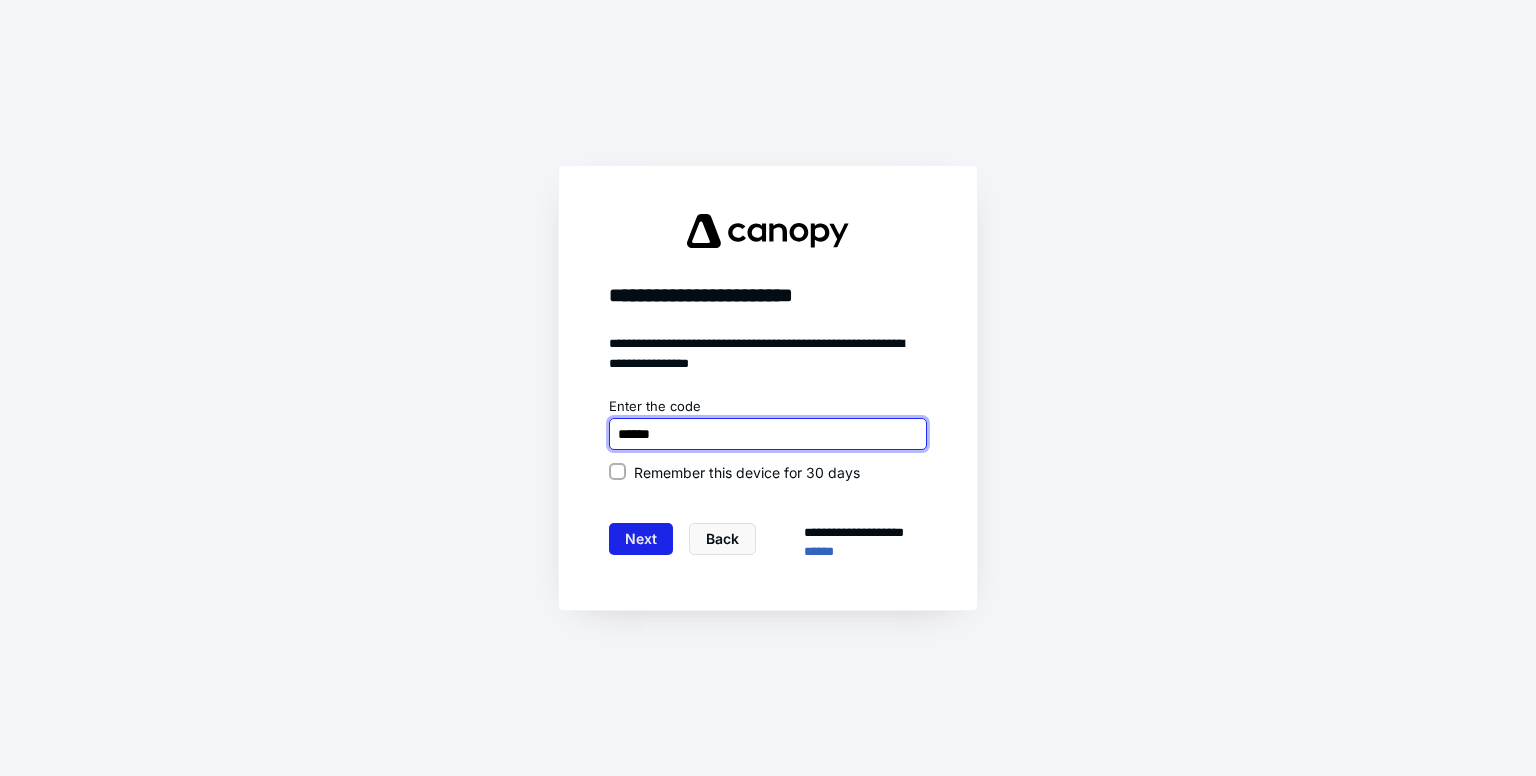 type on "******" 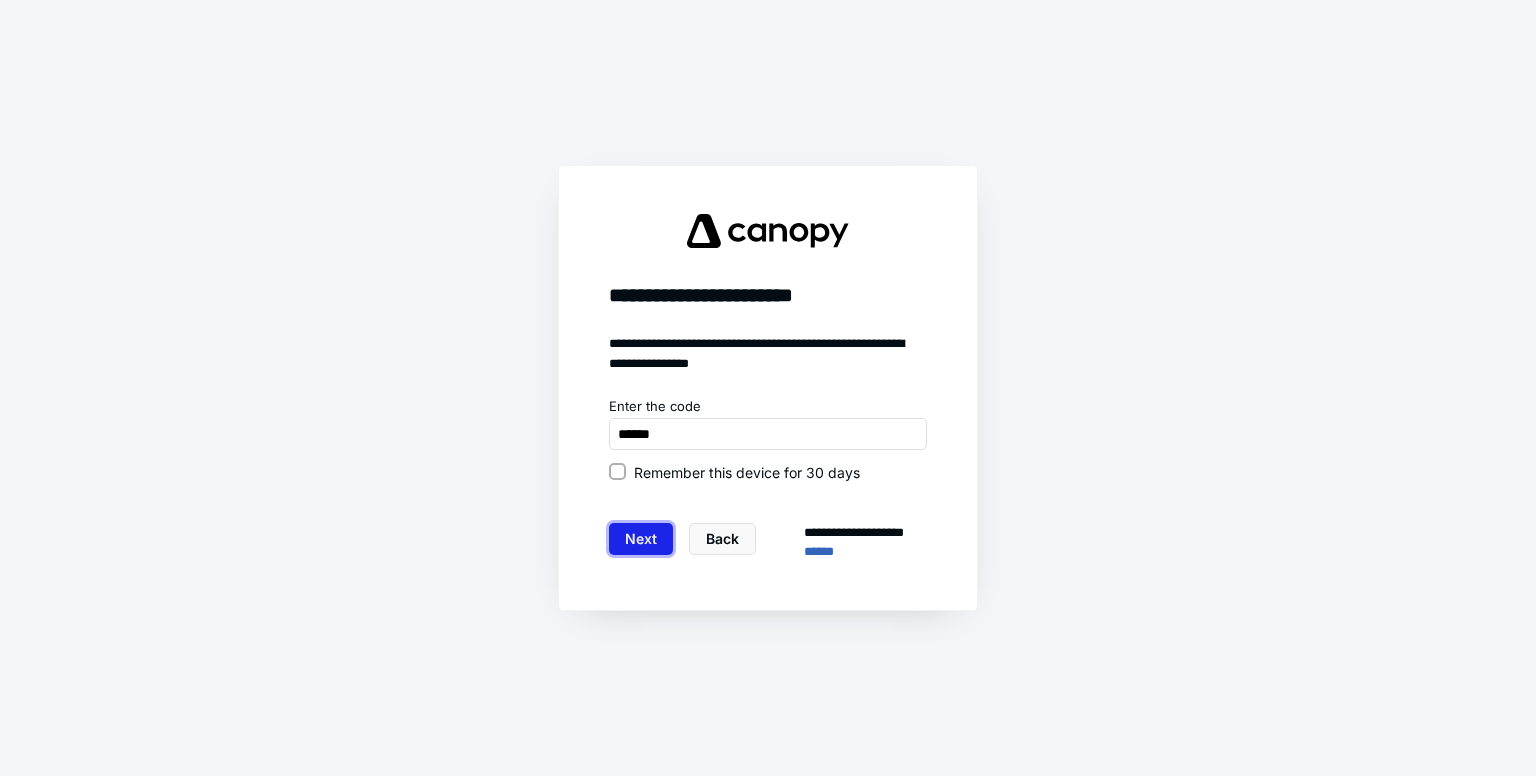 click on "Next" at bounding box center [641, 539] 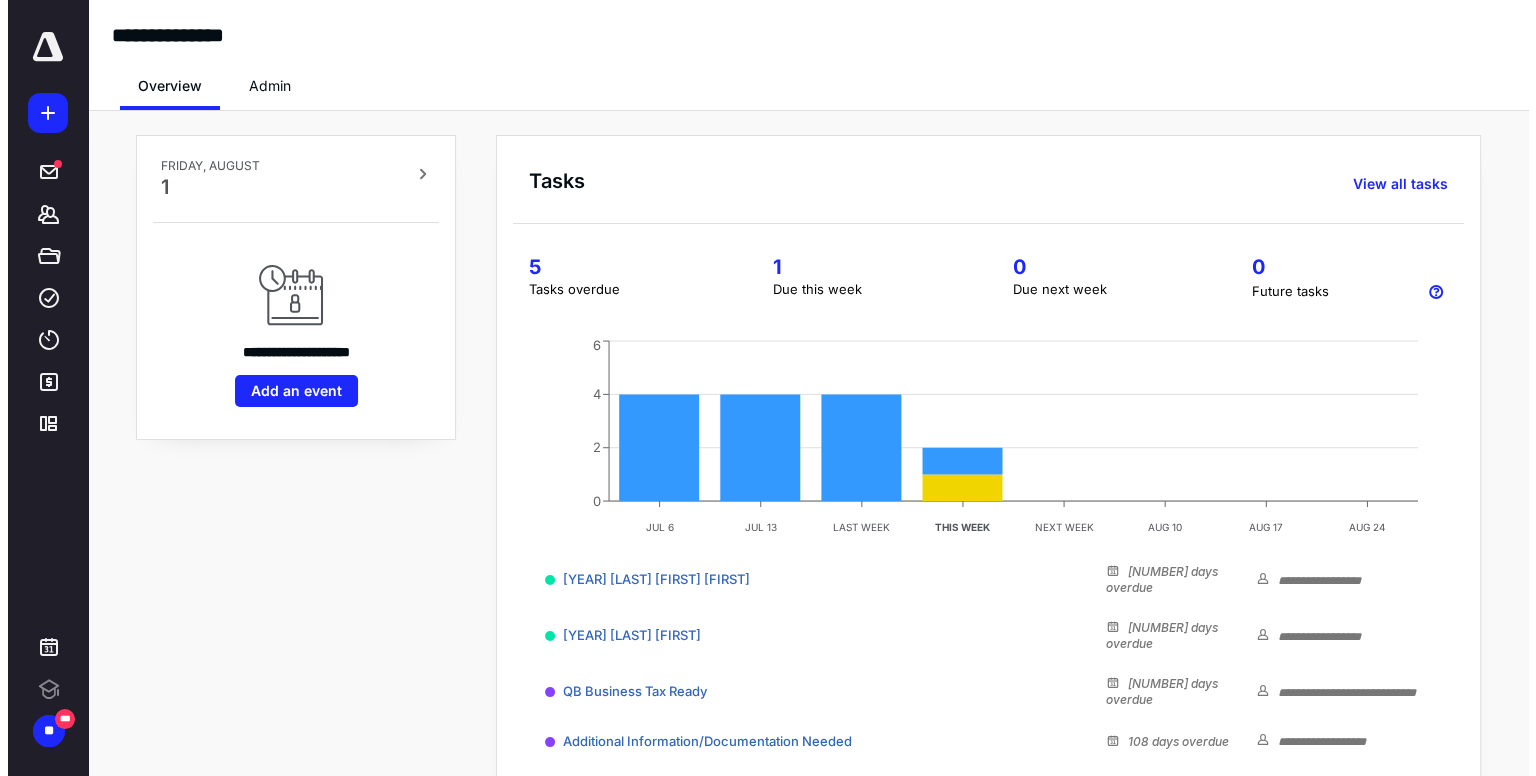 scroll, scrollTop: 0, scrollLeft: 0, axis: both 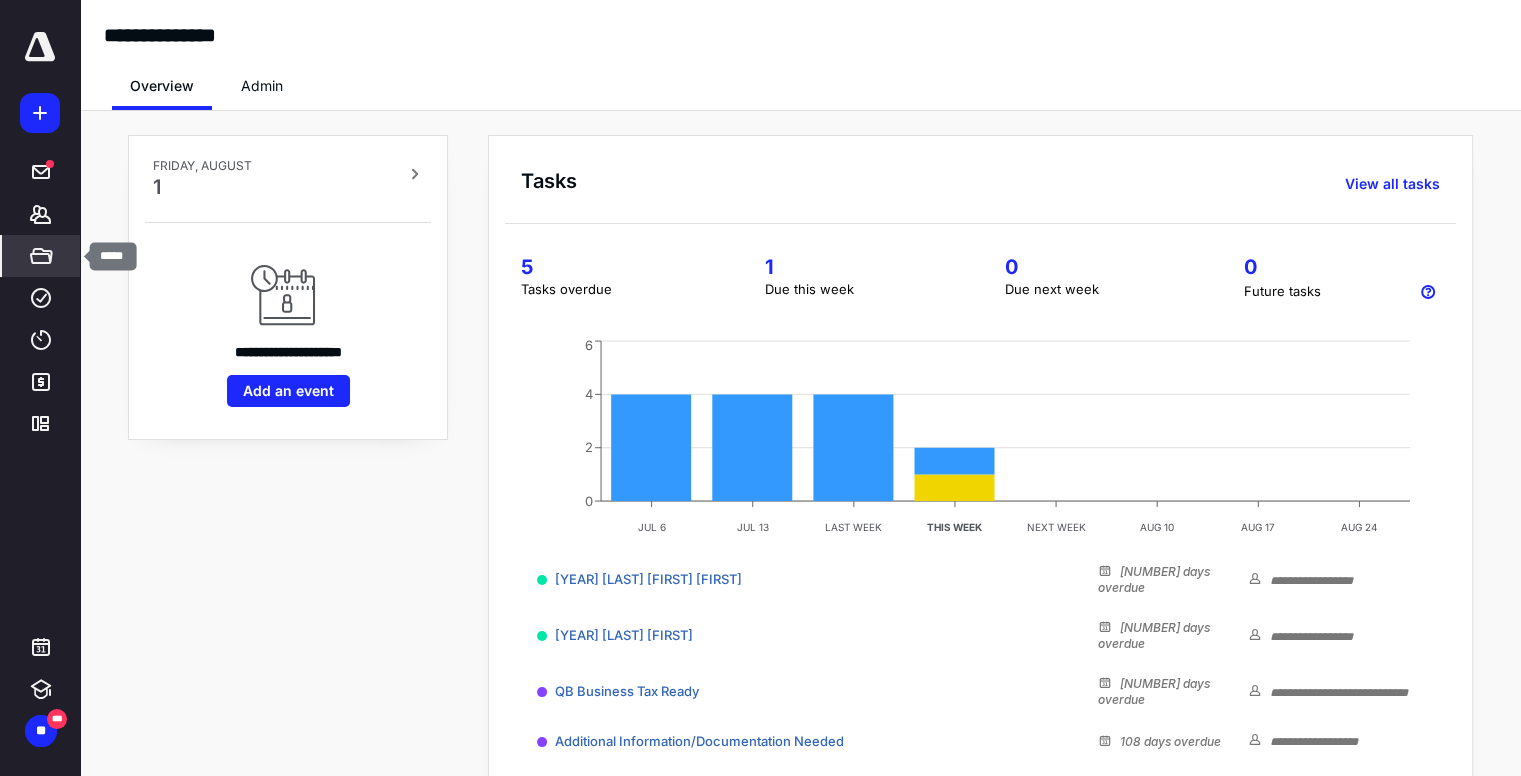 click 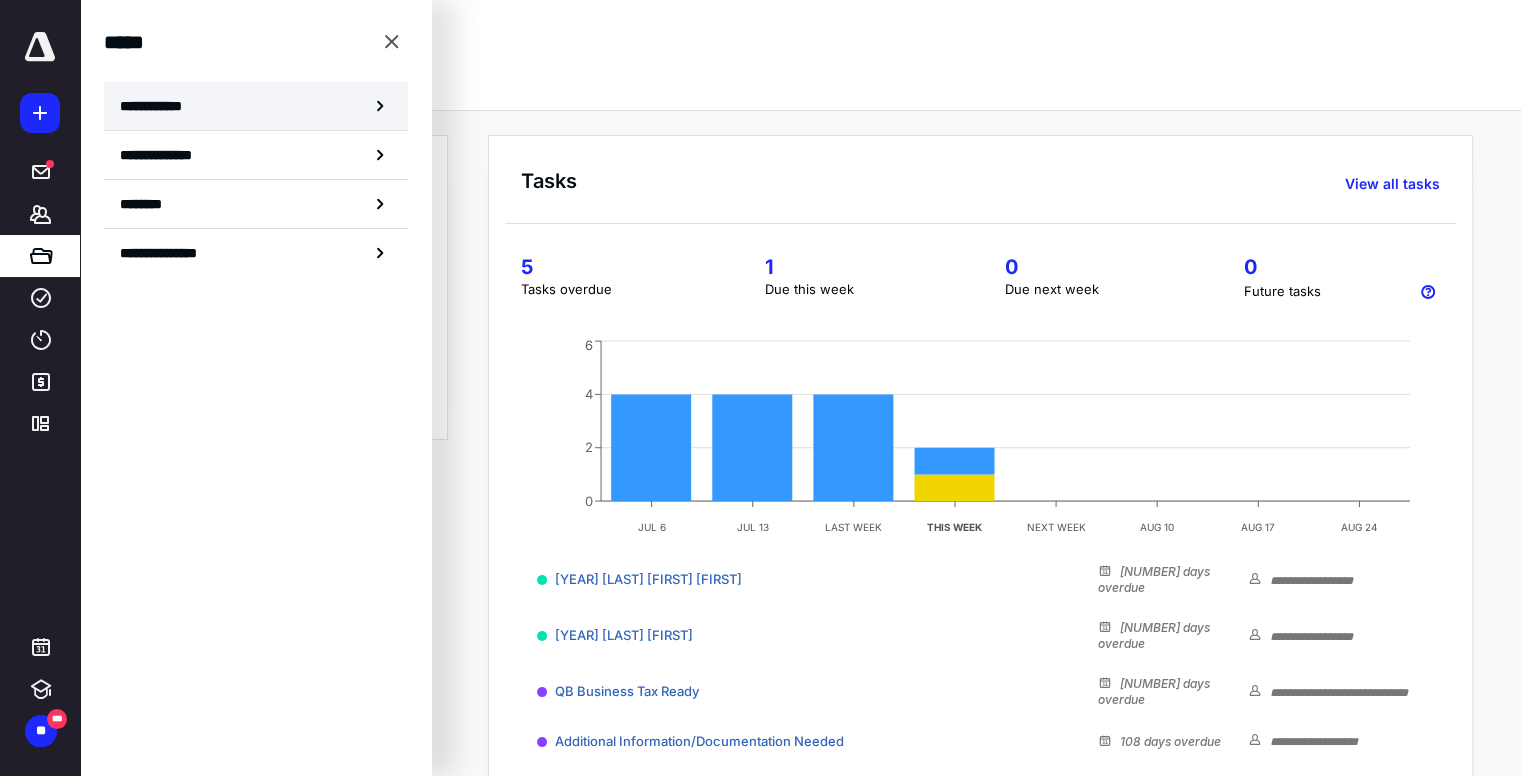 click on "**********" at bounding box center (157, 106) 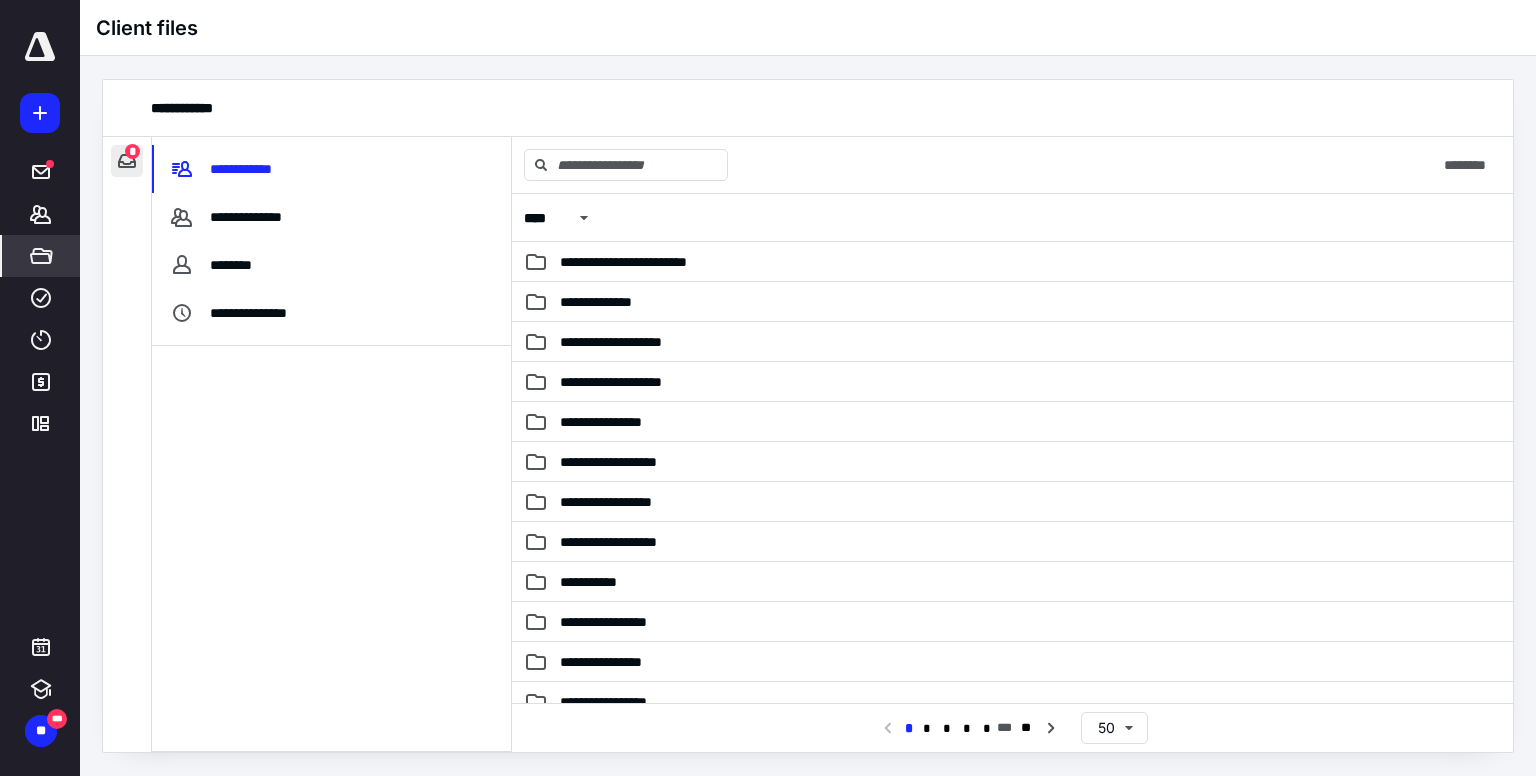 click at bounding box center [127, 161] 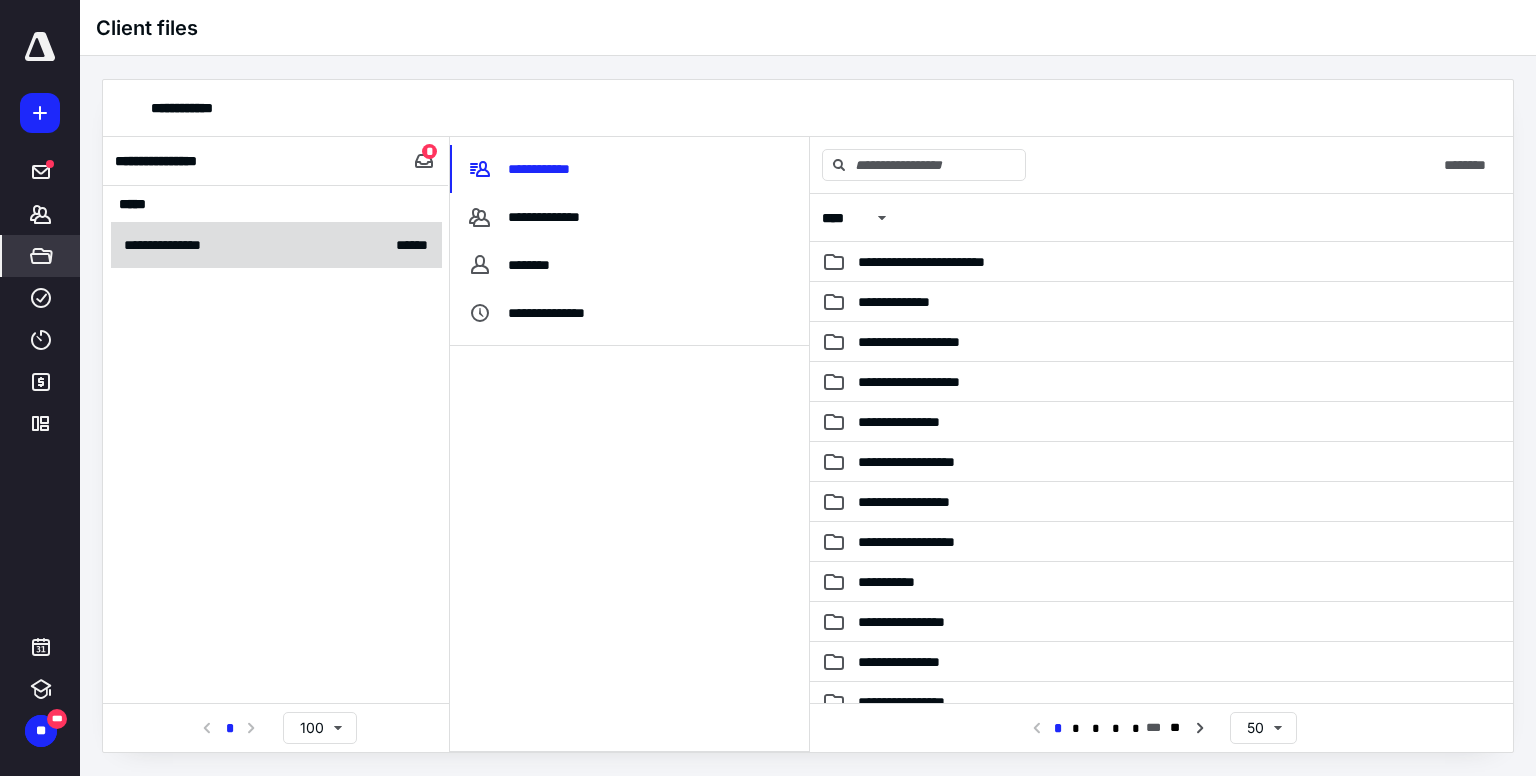 click on "**********" at bounding box center [276, 245] 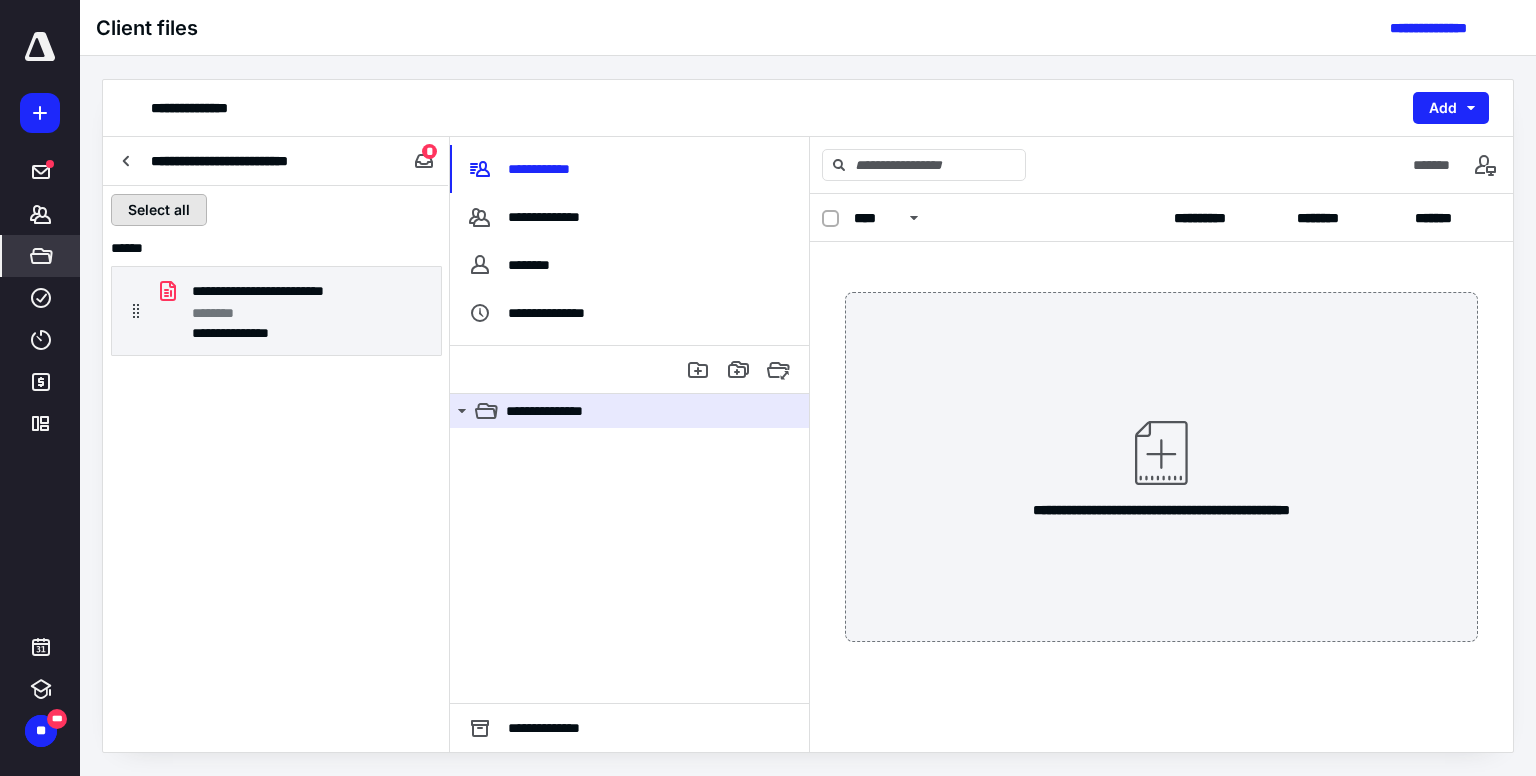 click on "Select all" at bounding box center [159, 210] 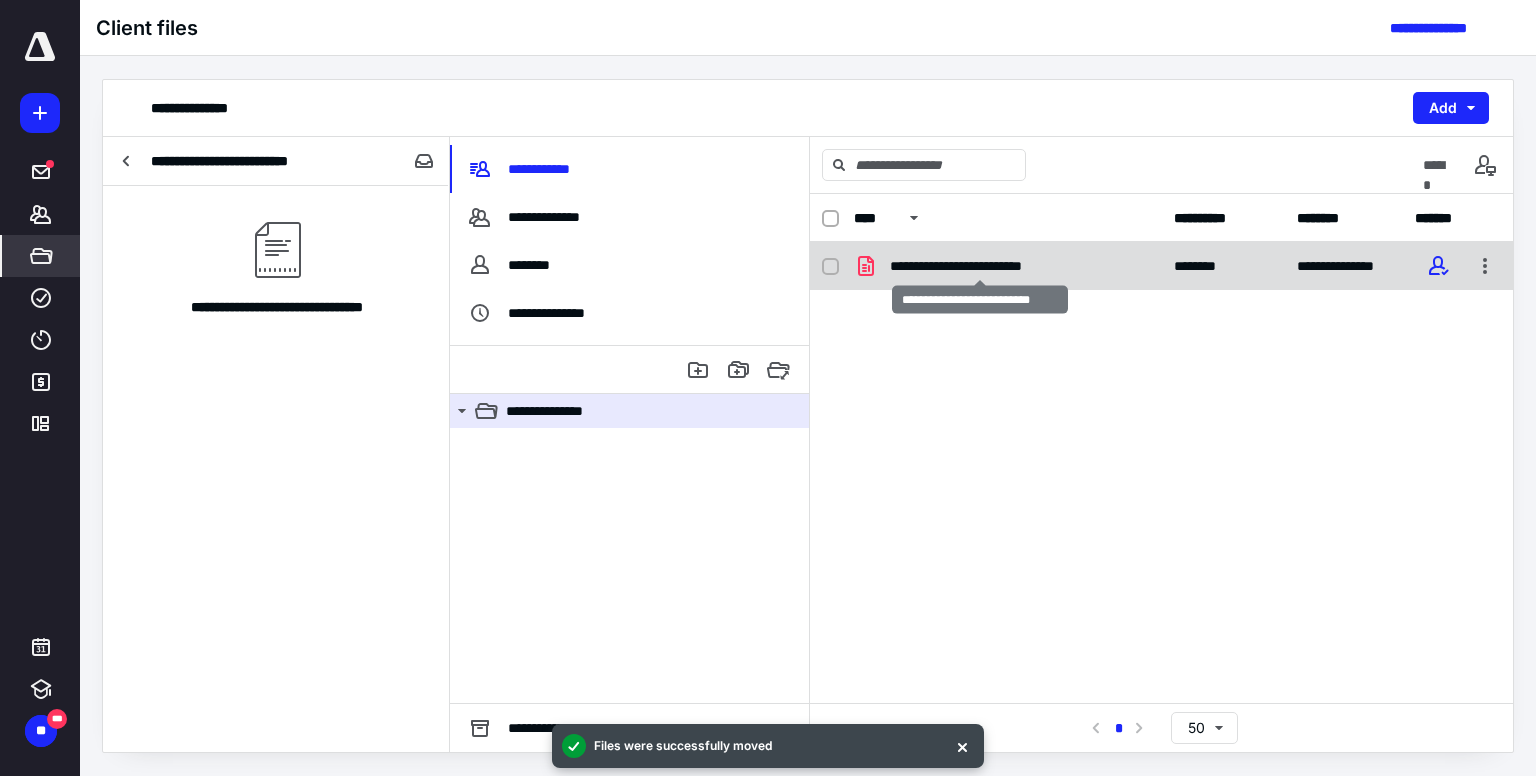 click on "**********" at bounding box center [980, 266] 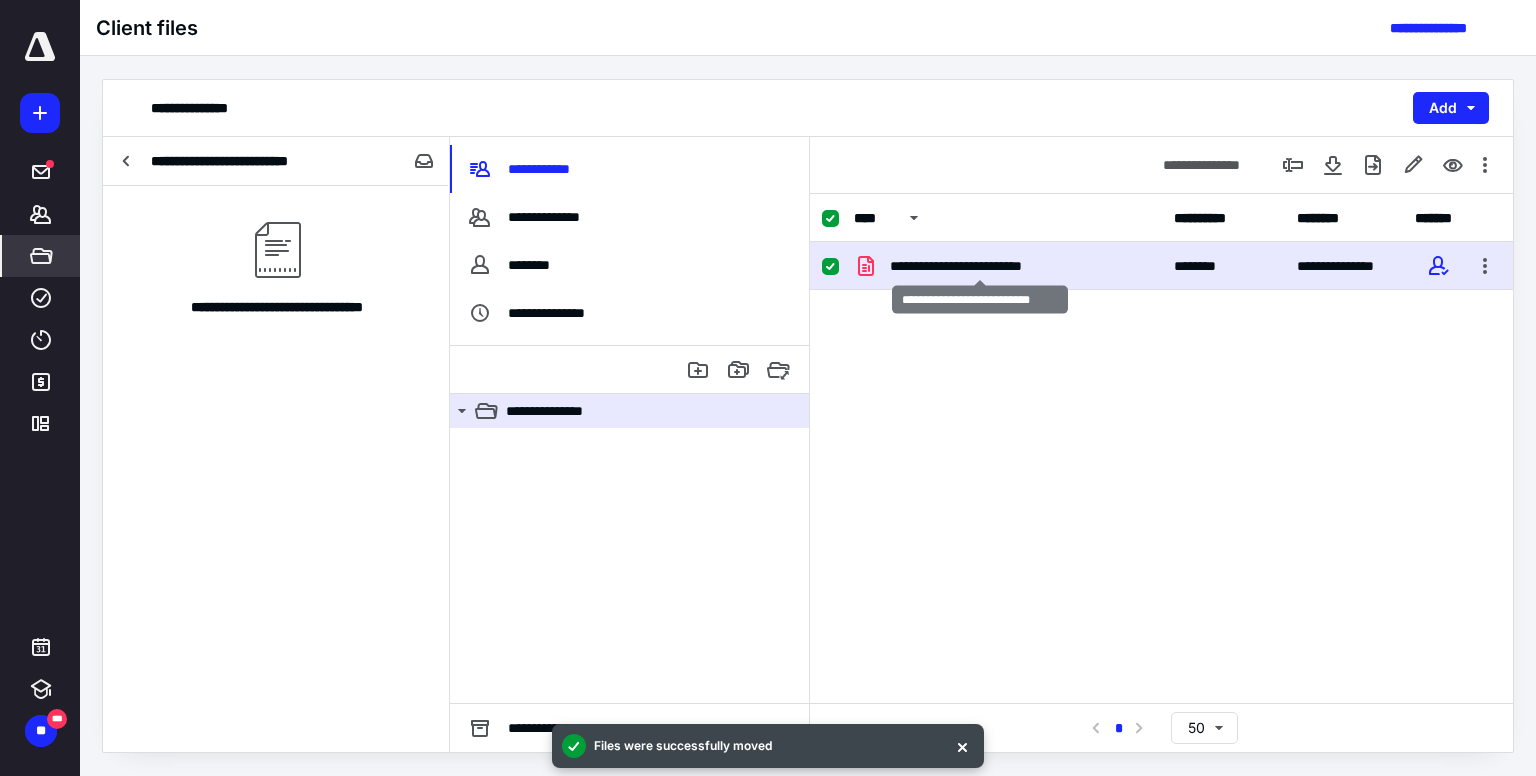 click on "**********" at bounding box center (980, 266) 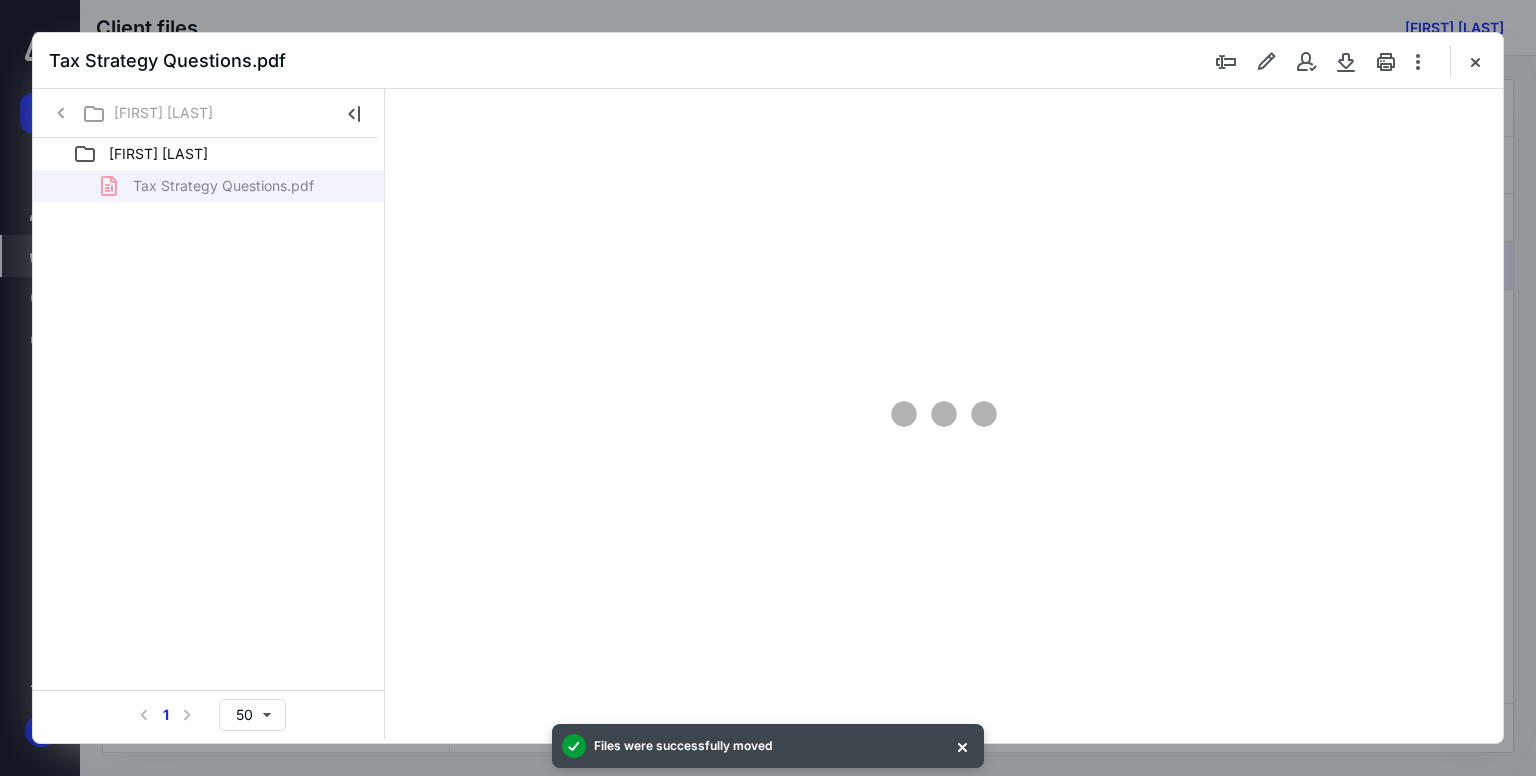 scroll, scrollTop: 0, scrollLeft: 0, axis: both 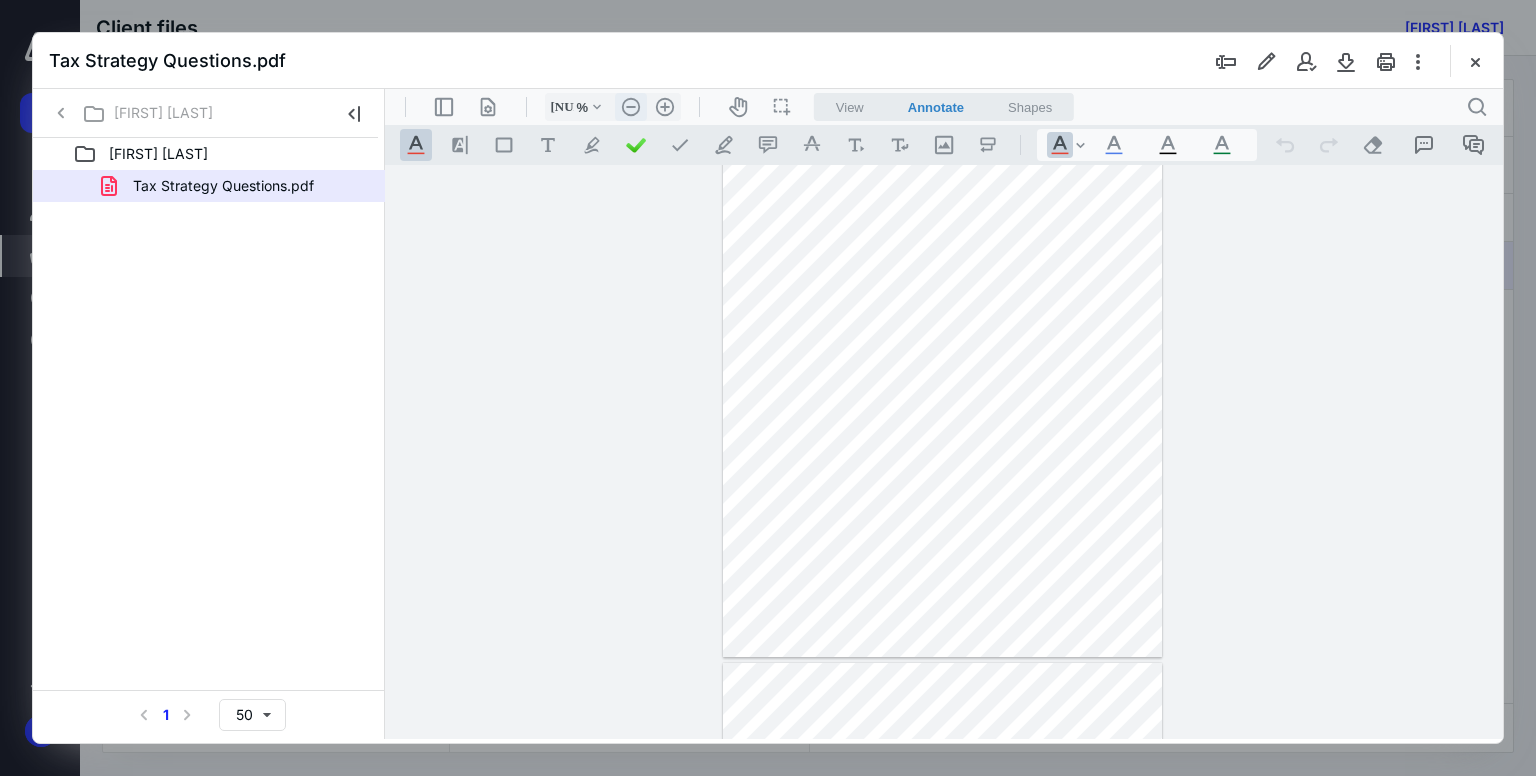 click on ".cls-1{fill:#abb0c4;} icon - header - zoom - out - line" at bounding box center (631, 107) 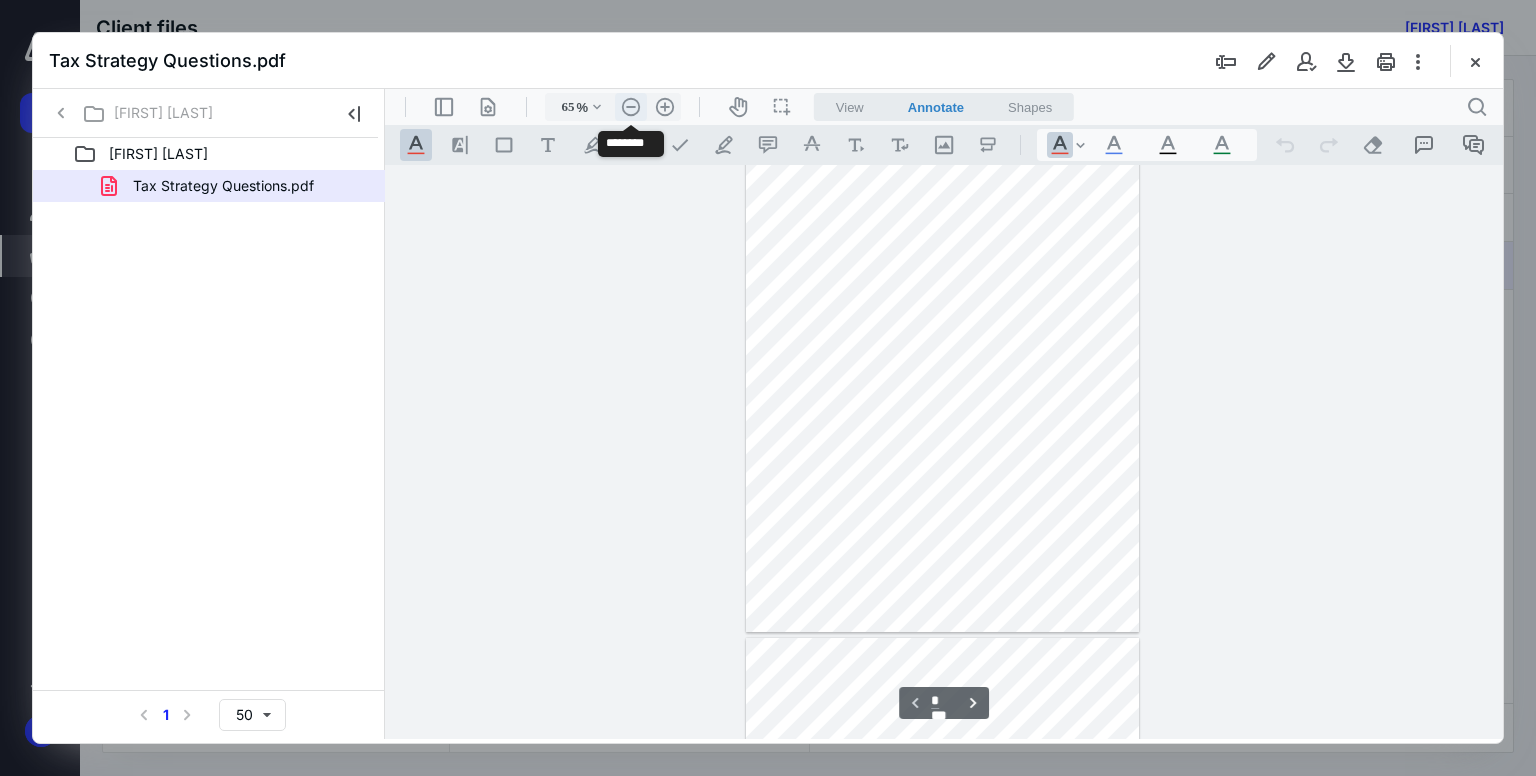 click on ".cls-1{fill:#abb0c4;} icon - header - zoom - out - line" at bounding box center [631, 107] 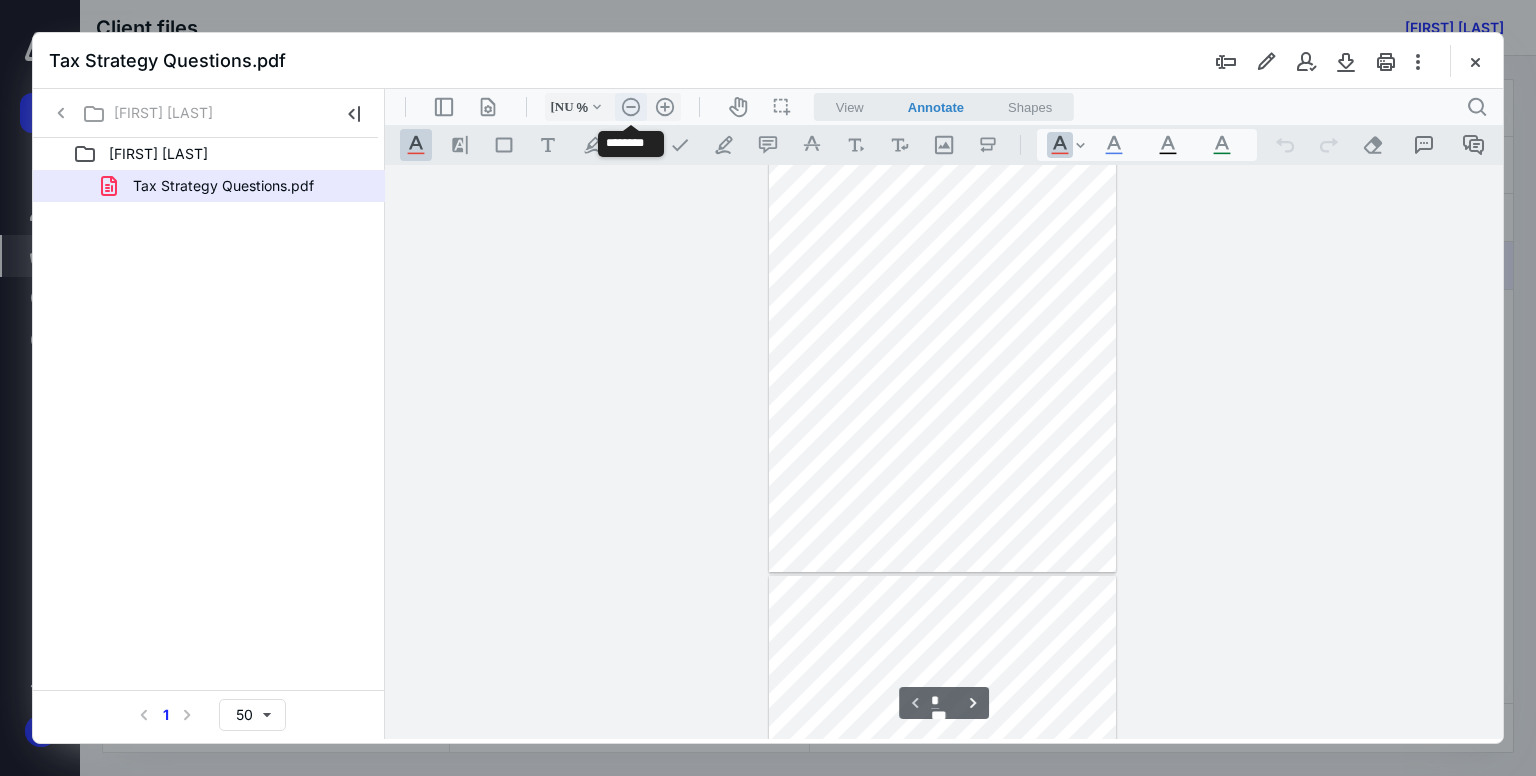 scroll, scrollTop: 10, scrollLeft: 0, axis: vertical 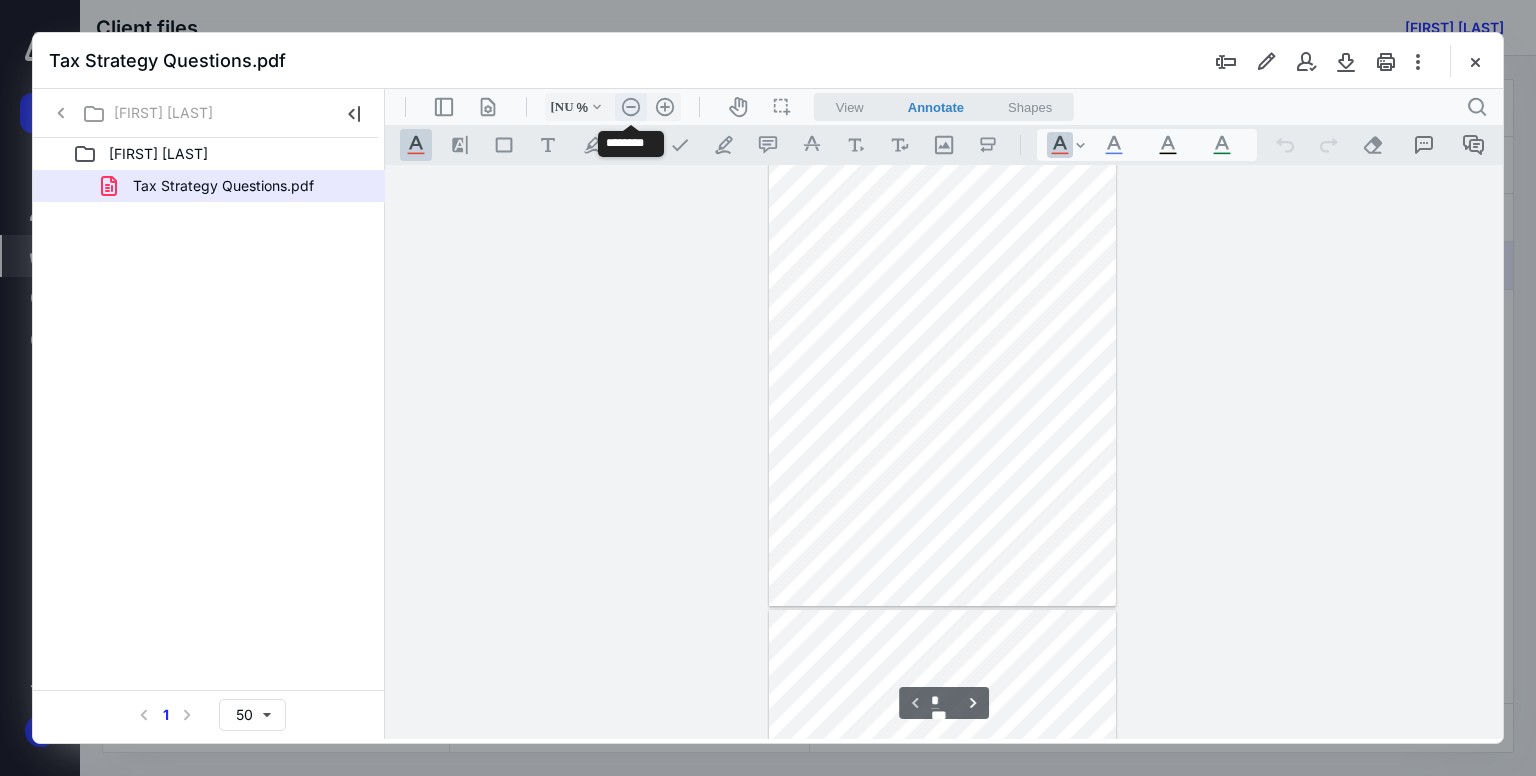 click on ".cls-1{fill:#abb0c4;} icon - header - zoom - out - line" at bounding box center [631, 107] 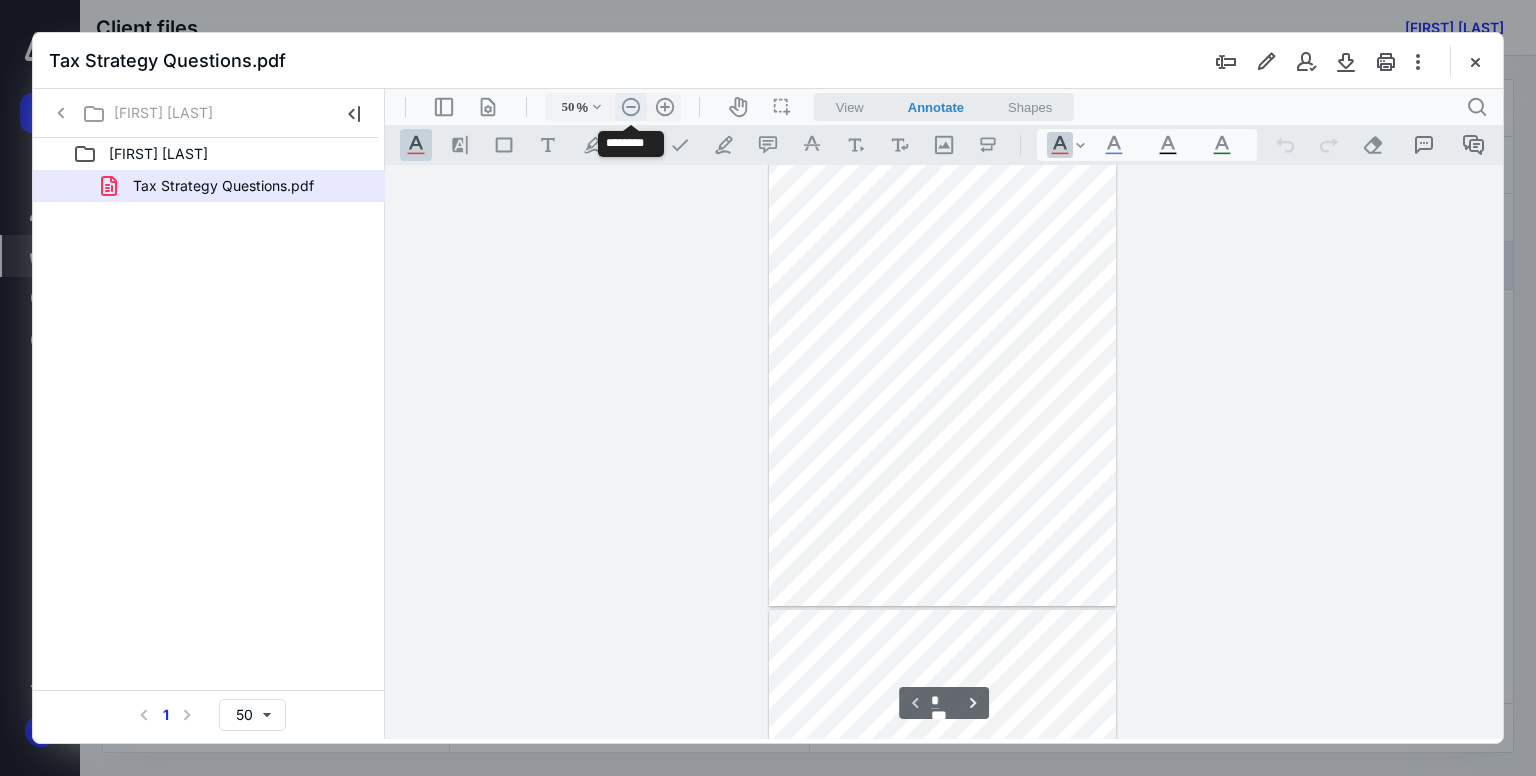 scroll, scrollTop: 0, scrollLeft: 0, axis: both 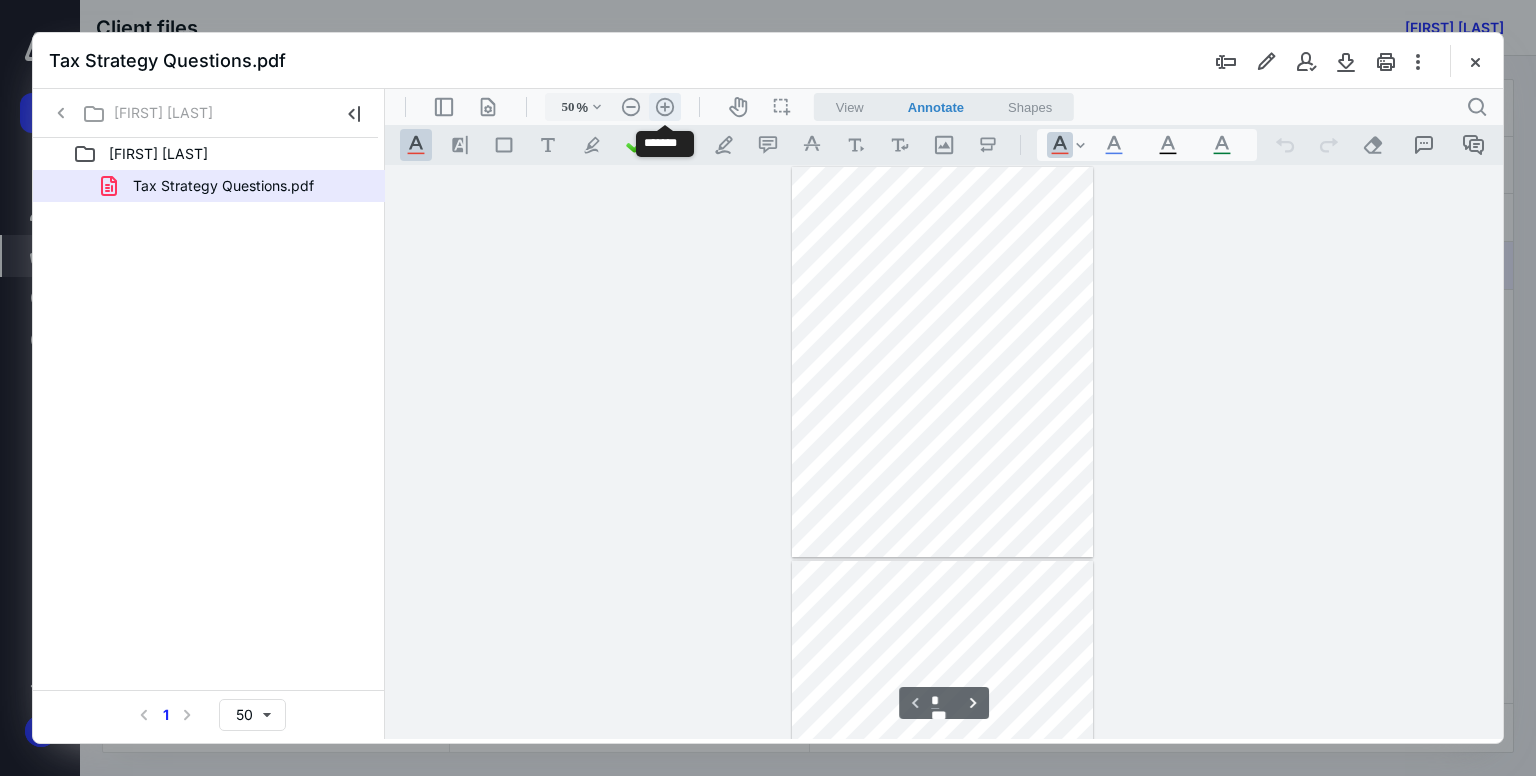 click on ".cls-1{fill:#abb0c4;} icon - header - zoom - in - line" at bounding box center [665, 107] 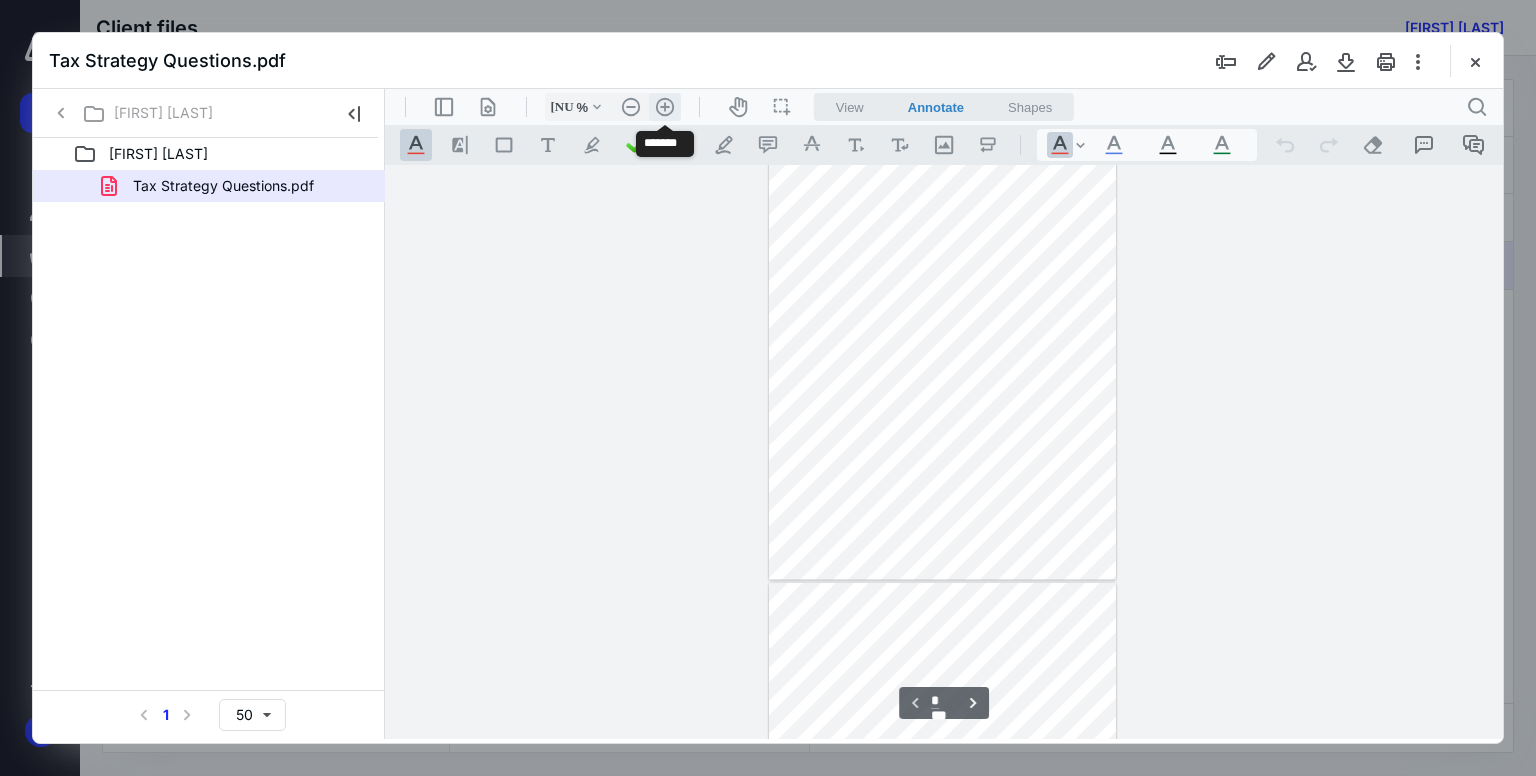 click on ".cls-1{fill:#abb0c4;} icon - header - zoom - in - line" at bounding box center [665, 107] 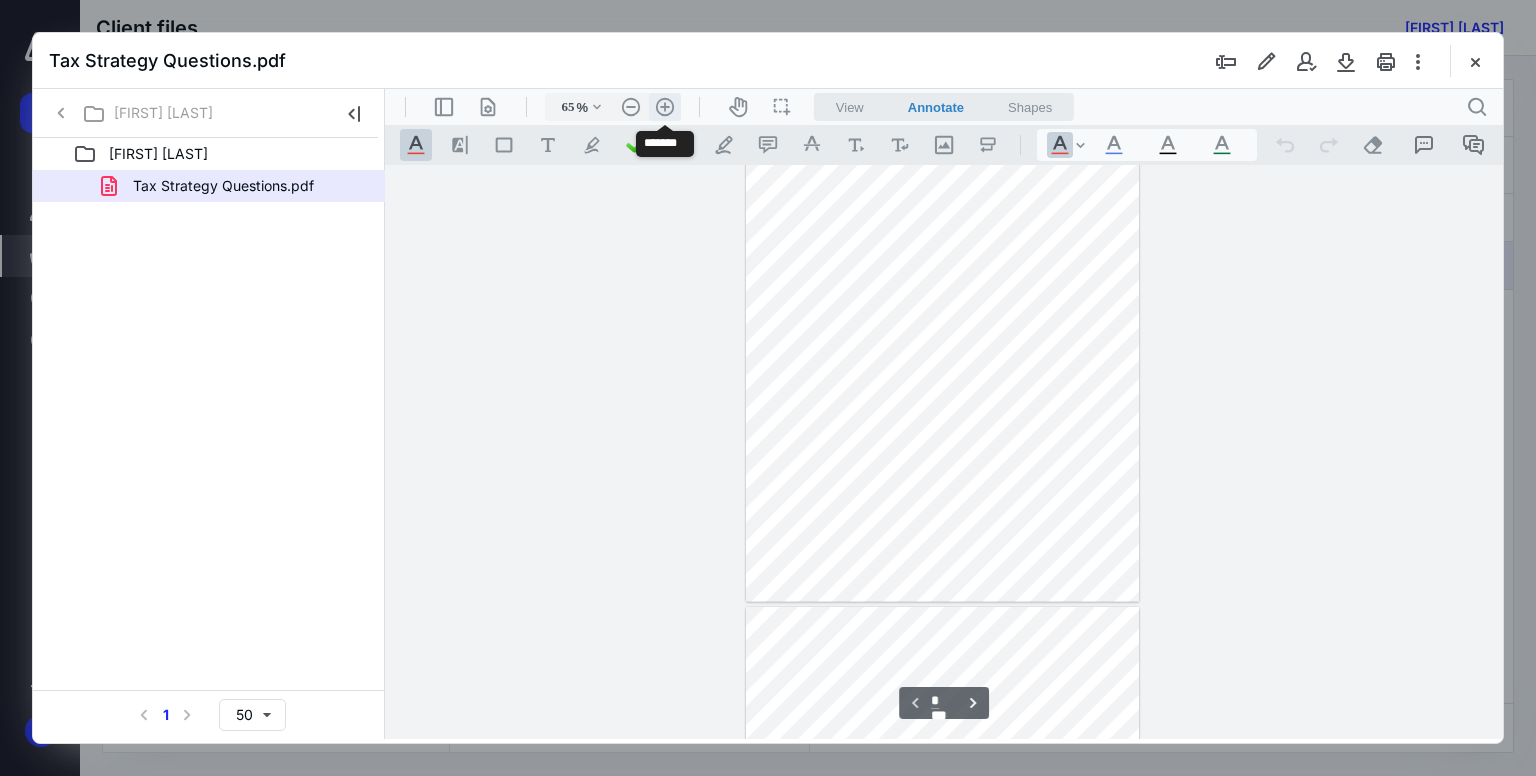 click on ".cls-1{fill:#abb0c4;} icon - header - zoom - in - line" at bounding box center (665, 107) 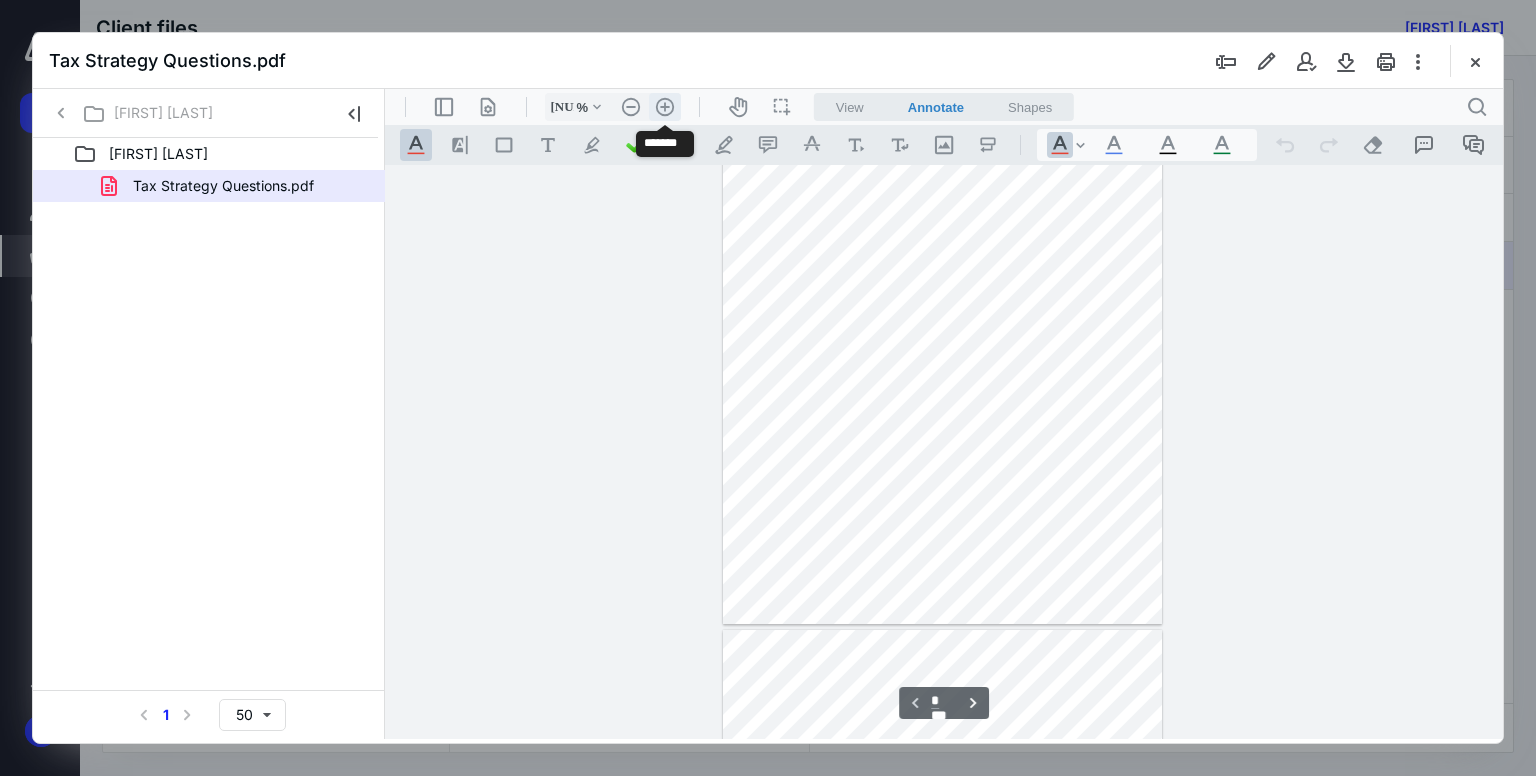 click on ".cls-1{fill:#abb0c4;} icon - header - zoom - in - line" at bounding box center (665, 107) 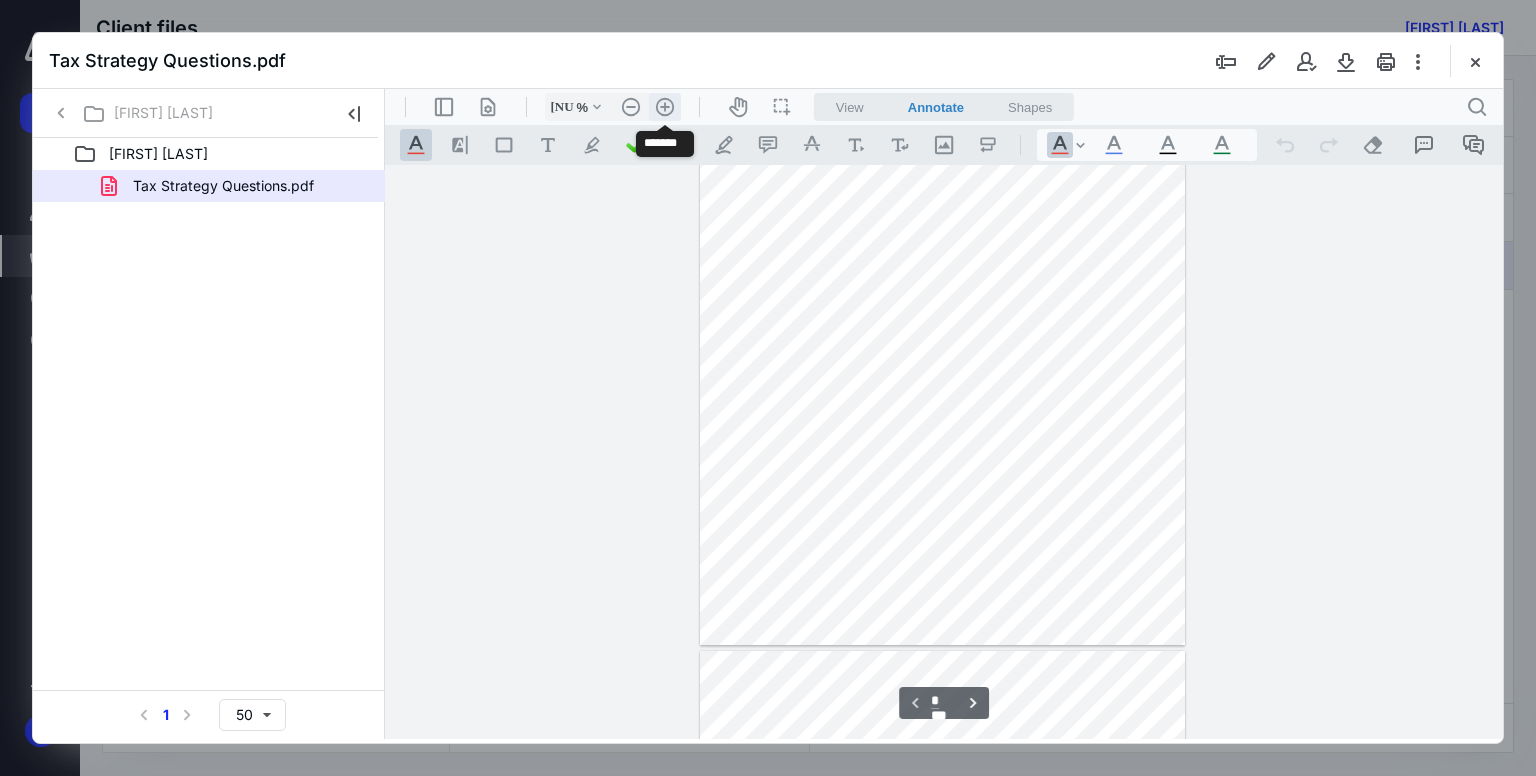 click on ".cls-1{fill:#abb0c4;} icon - header - zoom - in - line" at bounding box center (665, 107) 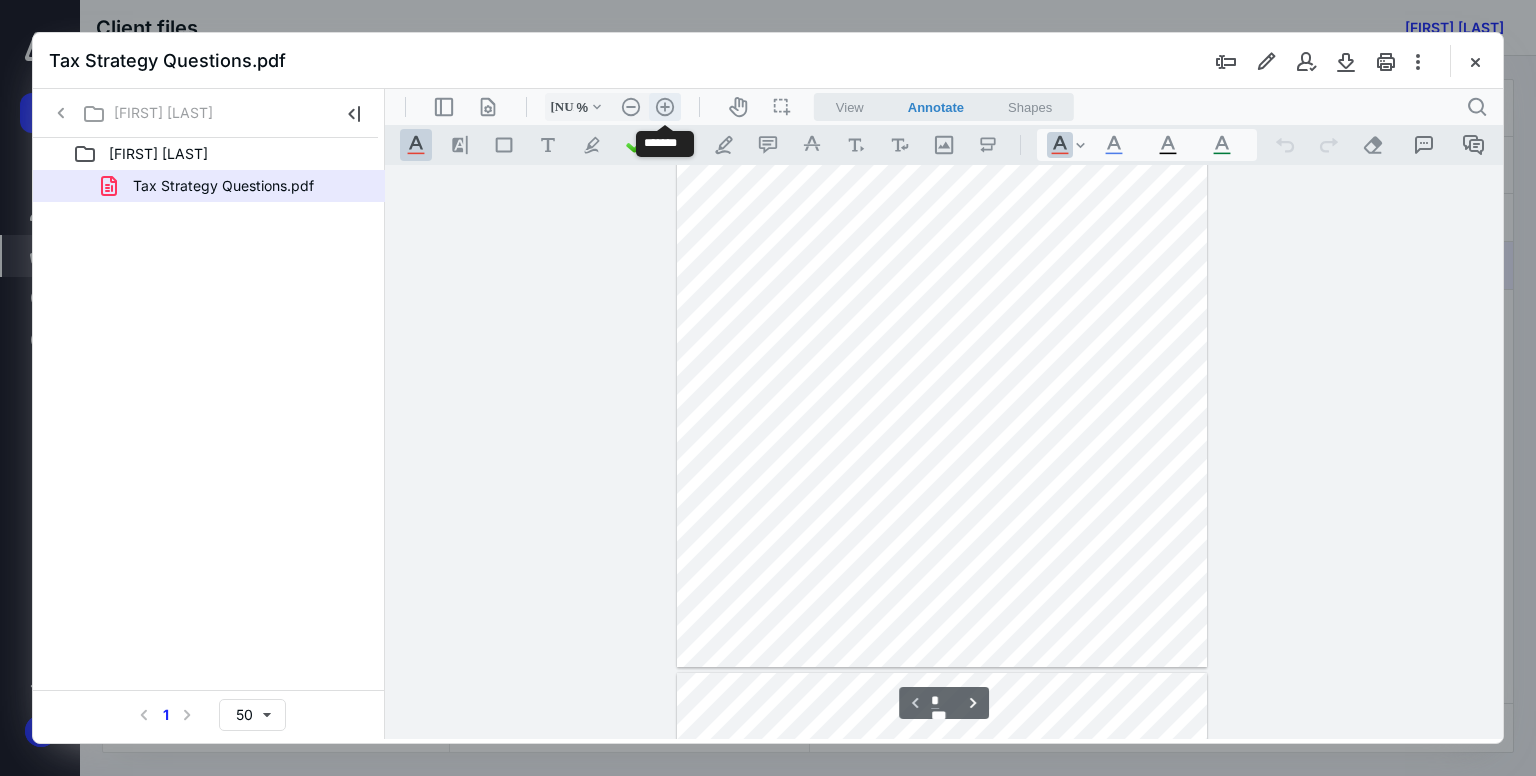 click on ".cls-1{fill:#abb0c4;} icon - header - zoom - in - line" at bounding box center (665, 107) 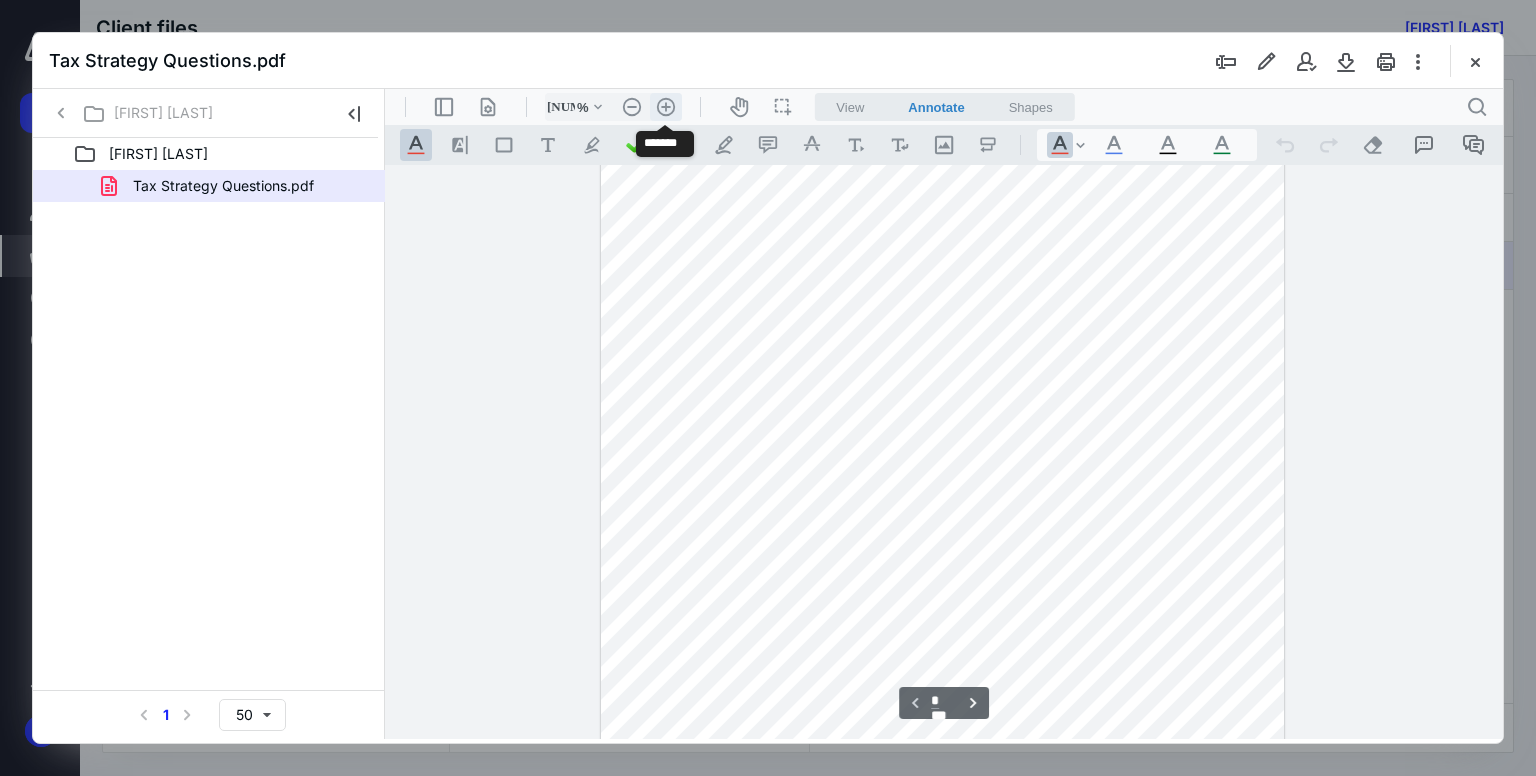 click on ".cls-1{fill:#abb0c4;} icon - header - zoom - in - line" at bounding box center [666, 107] 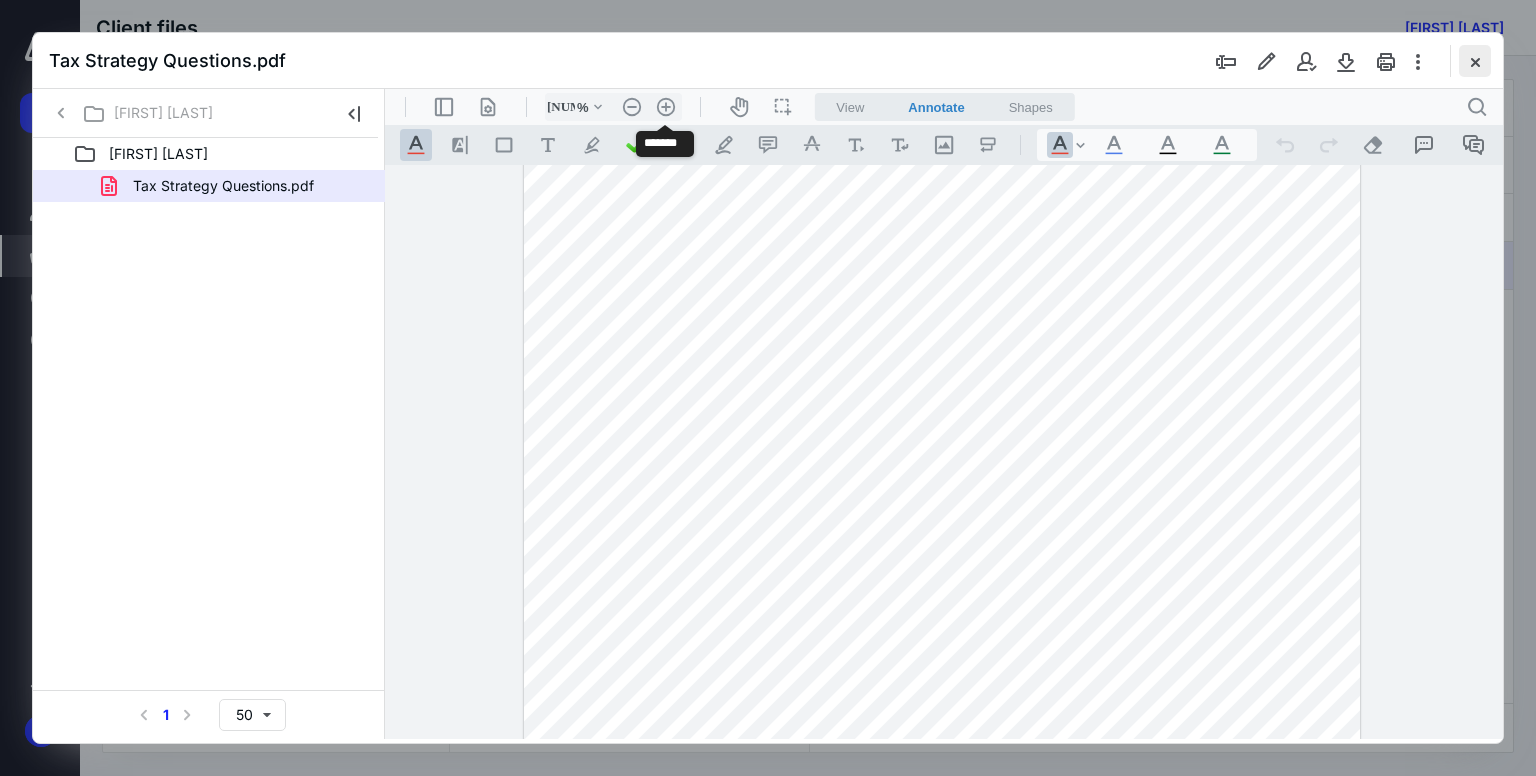 click at bounding box center [1475, 61] 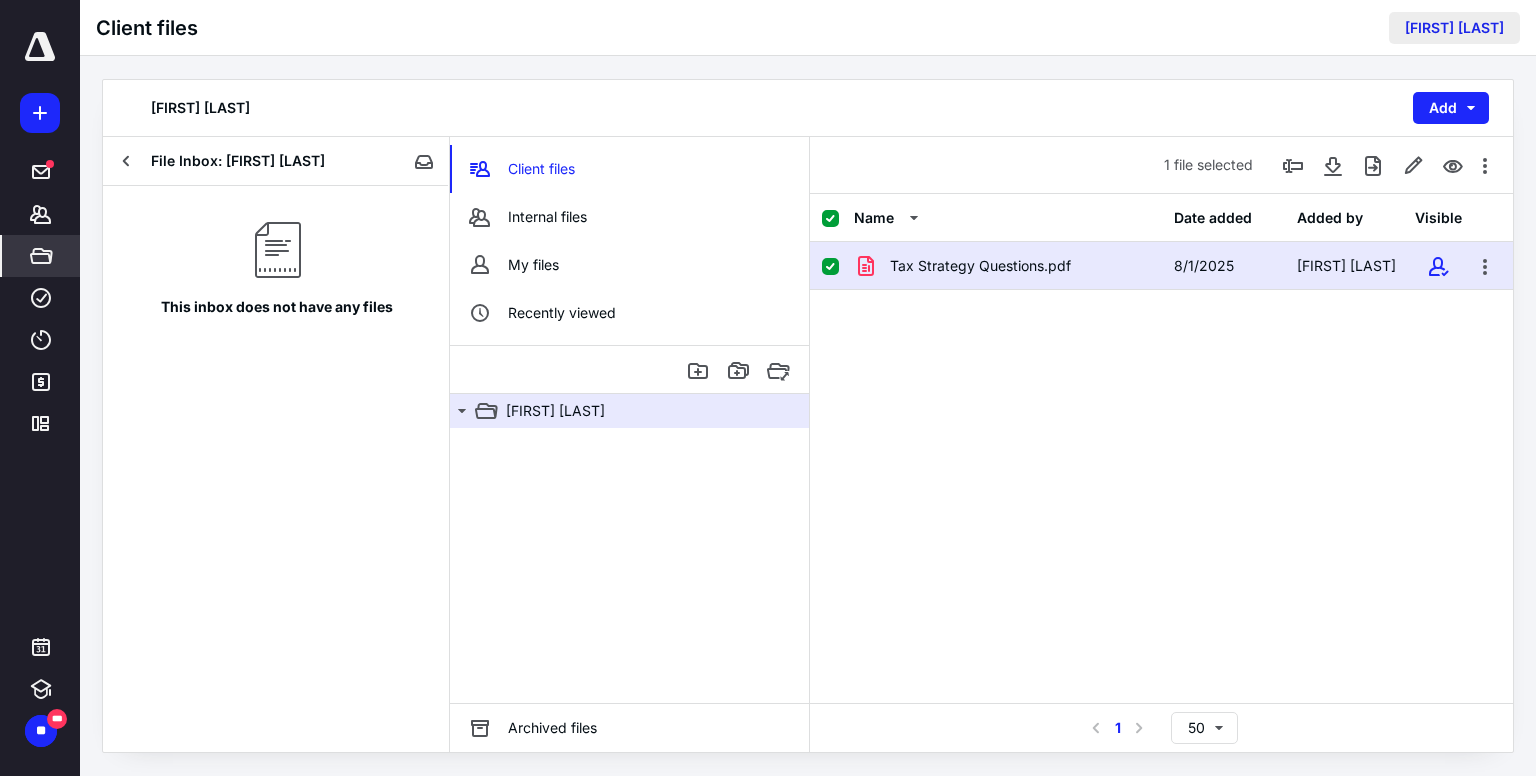 click on "[FIRST] [LAST]" at bounding box center (1454, 28) 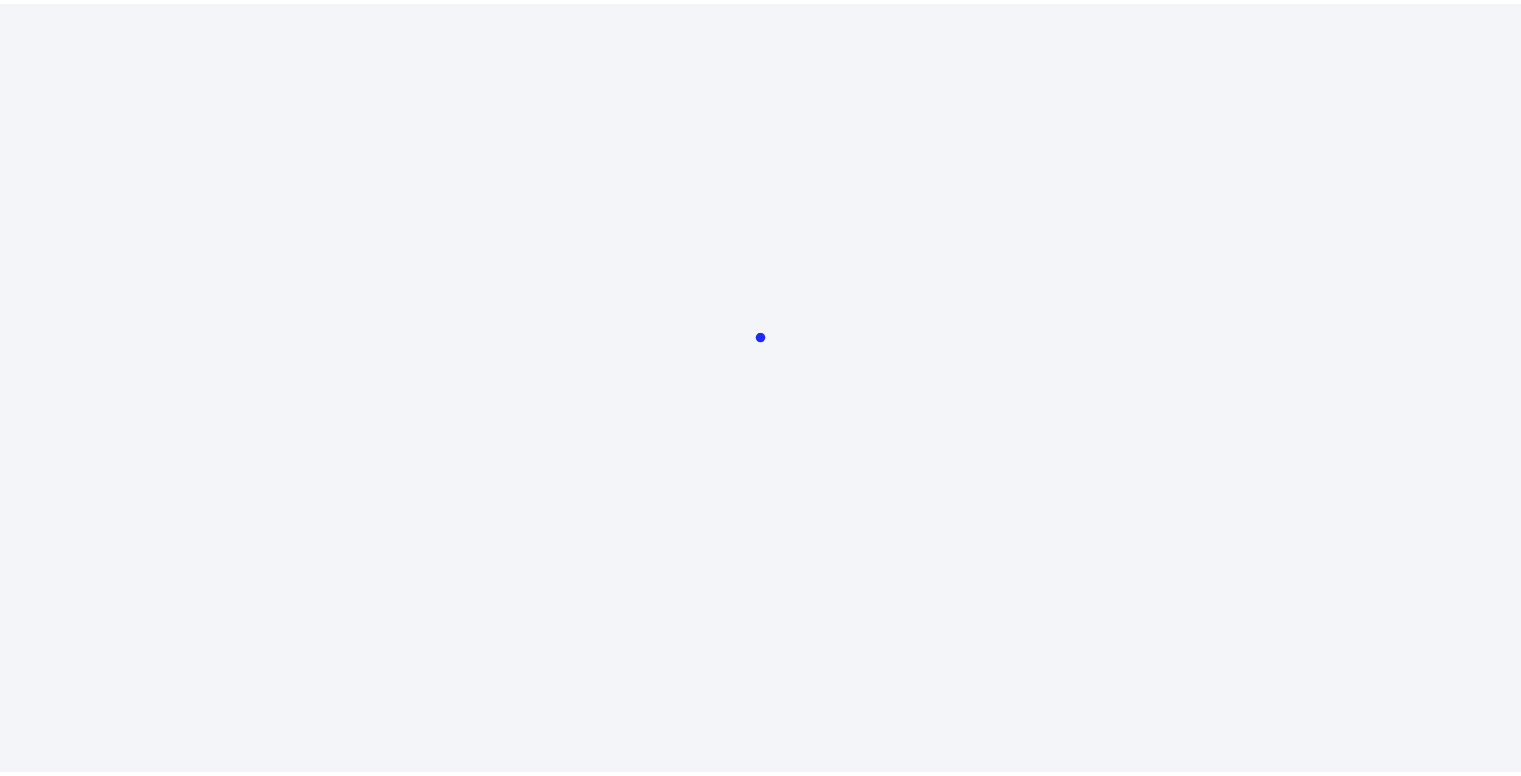 scroll, scrollTop: 0, scrollLeft: 0, axis: both 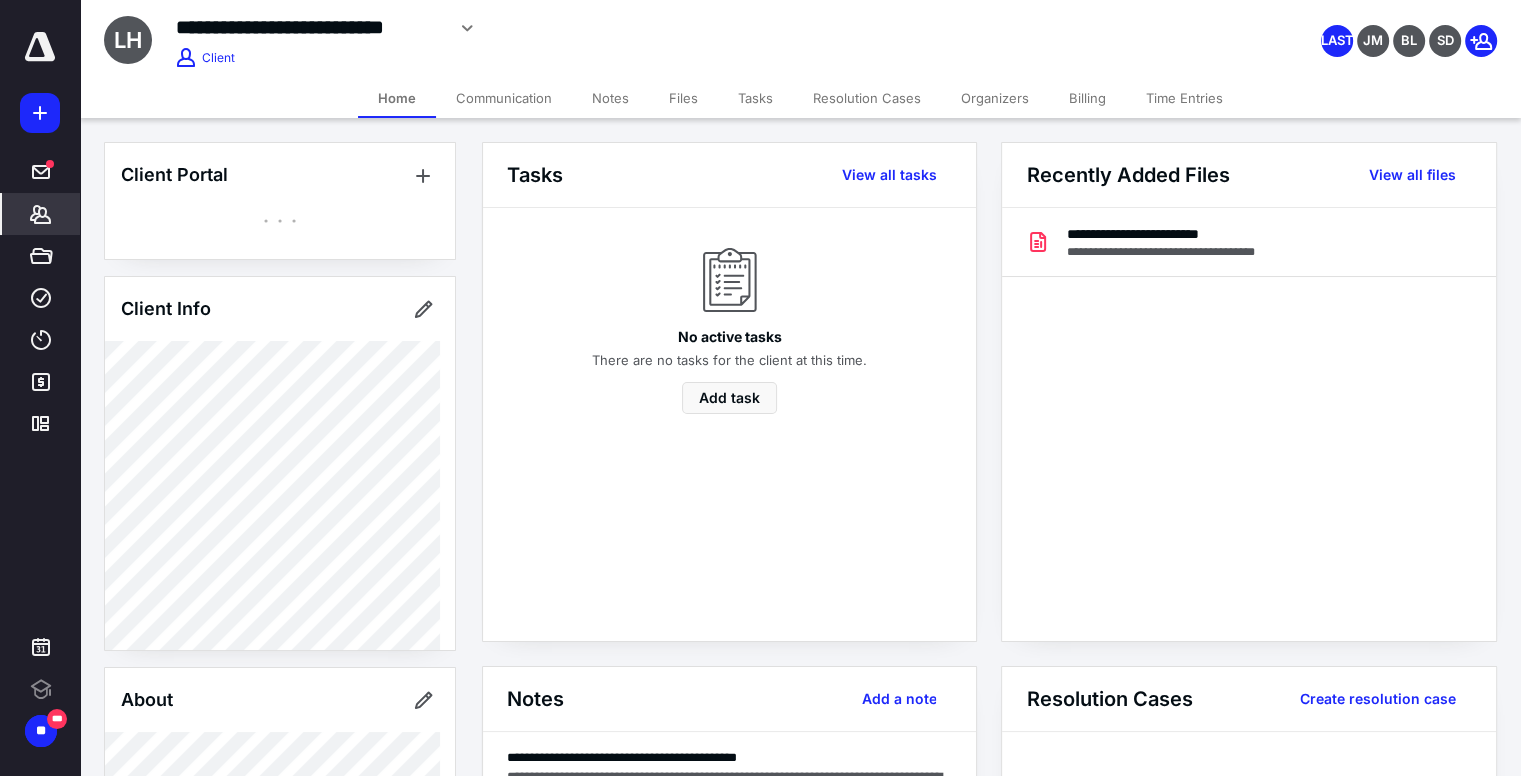 click on "Tasks View all tasks" at bounding box center (729, 175) 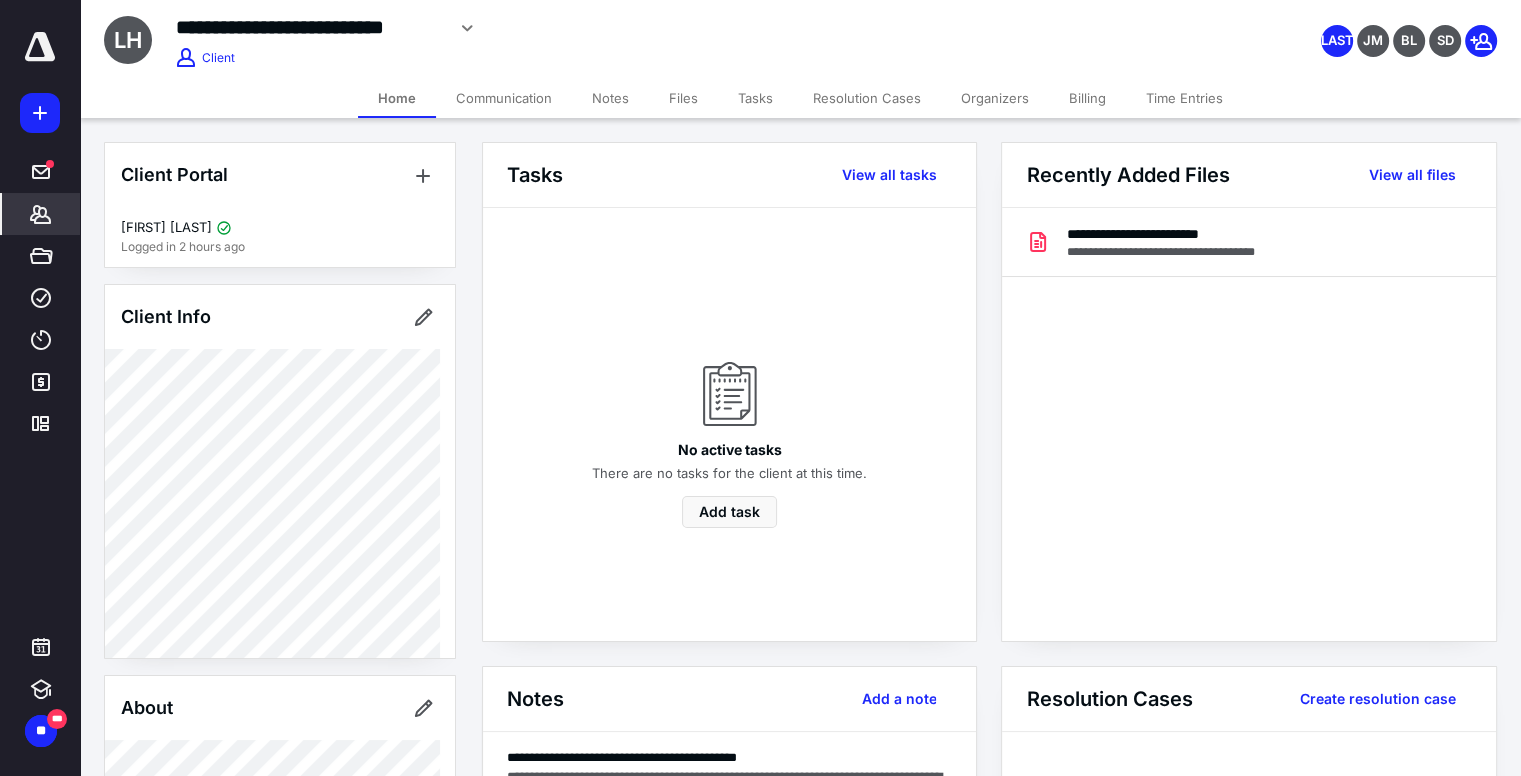 drag, startPoint x: 907, startPoint y: 194, endPoint x: 756, endPoint y: 183, distance: 151.40013 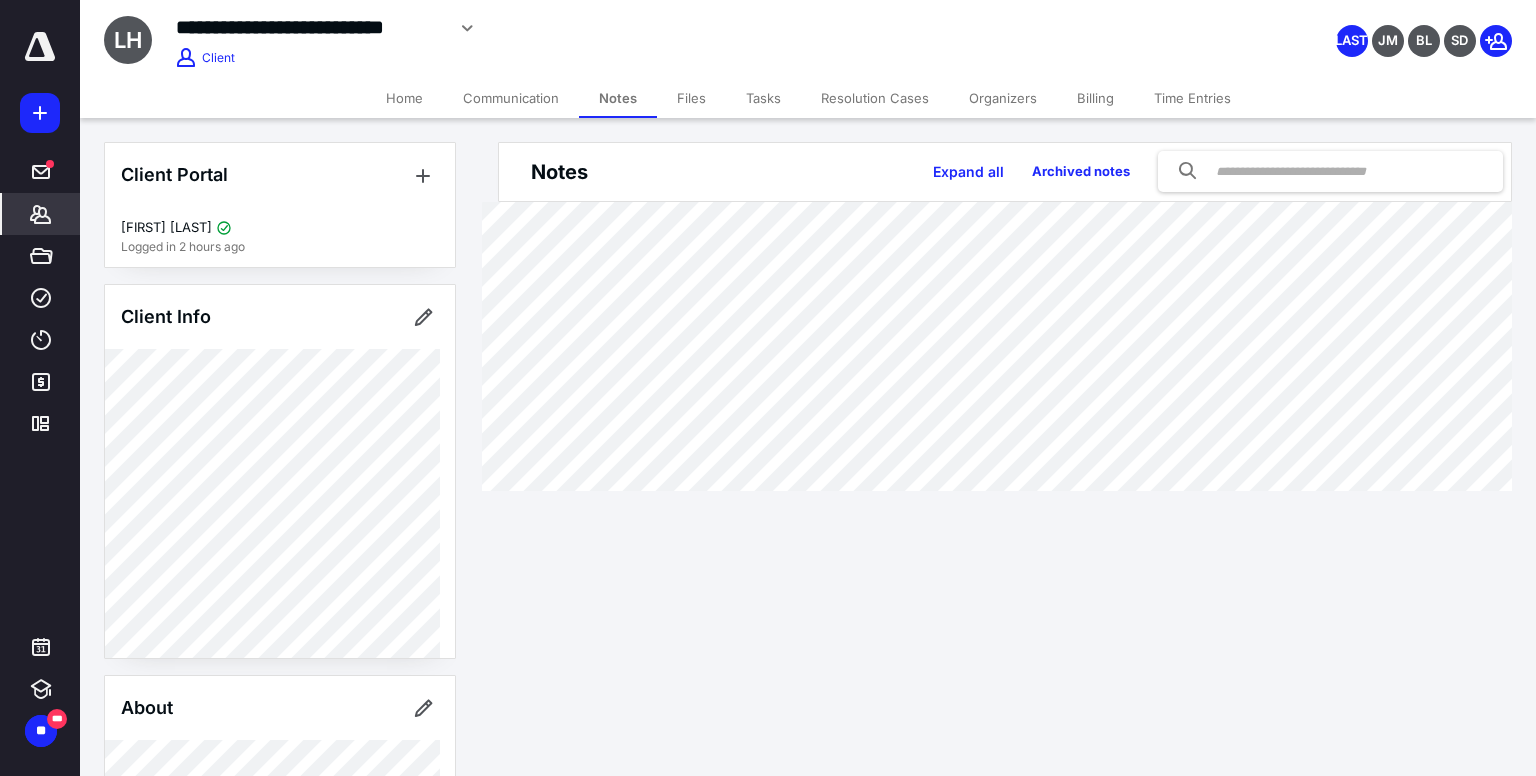 click on "**********" at bounding box center [768, 265] 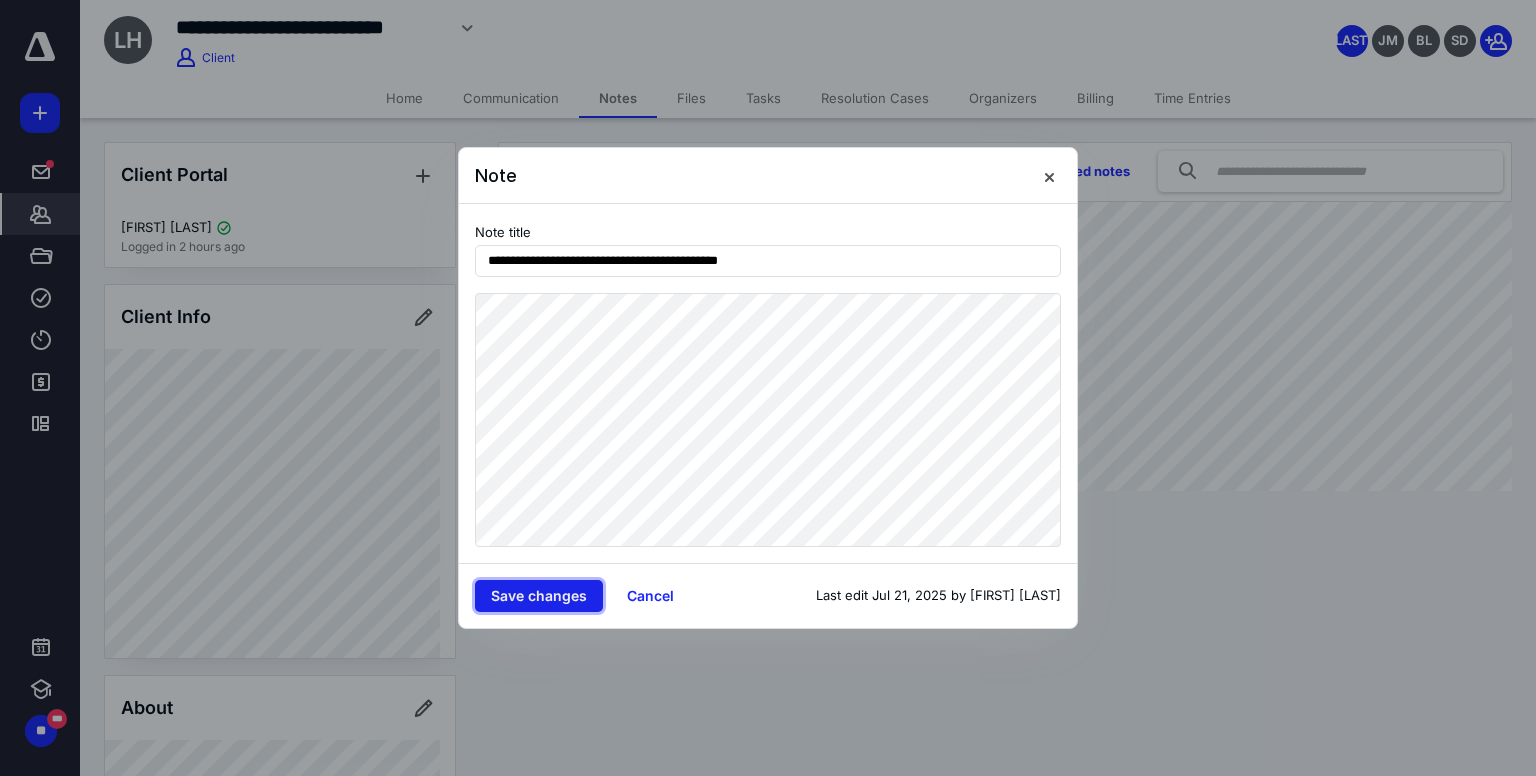click on "Save changes" at bounding box center (539, 596) 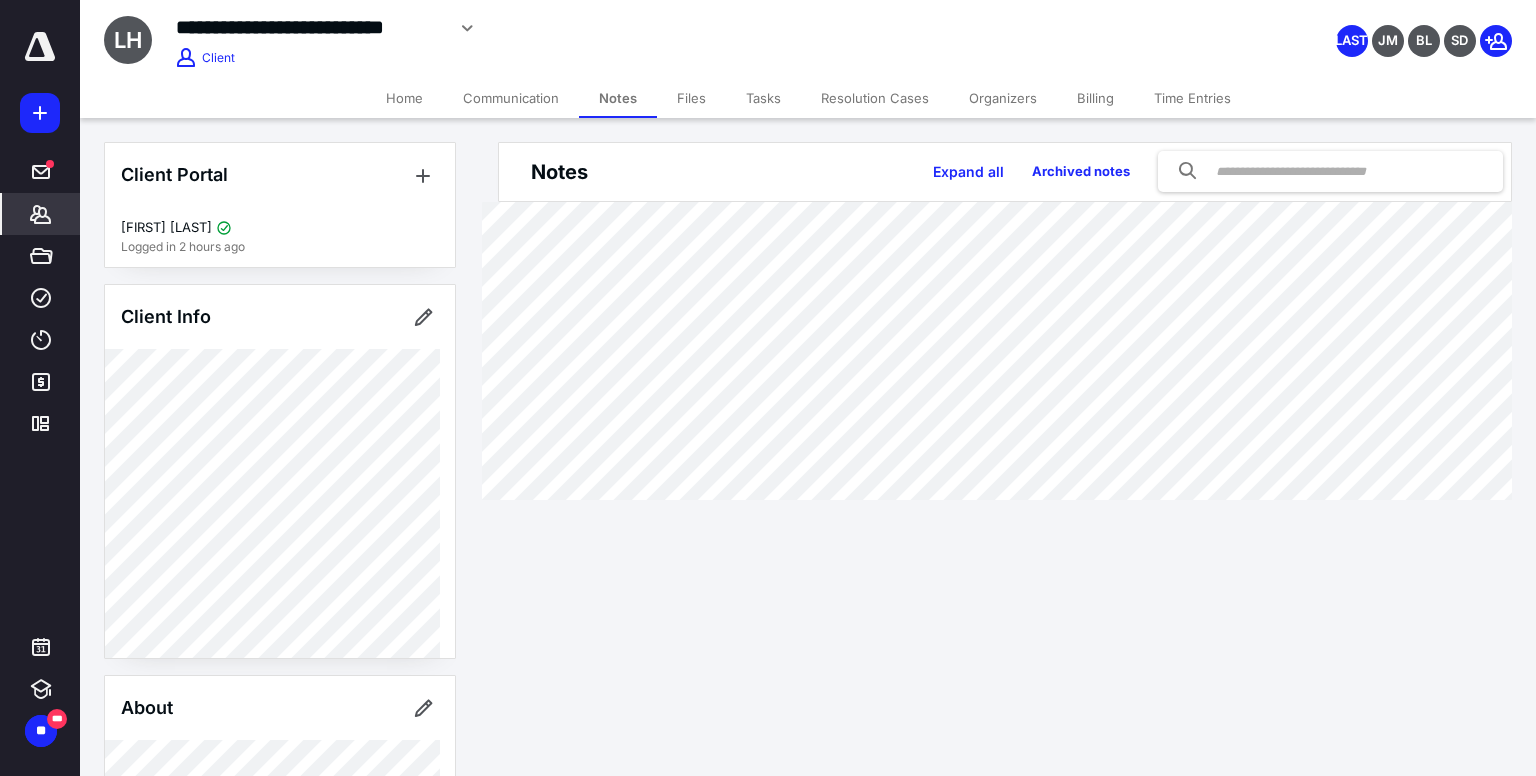 click on "Billing" at bounding box center [1095, 98] 